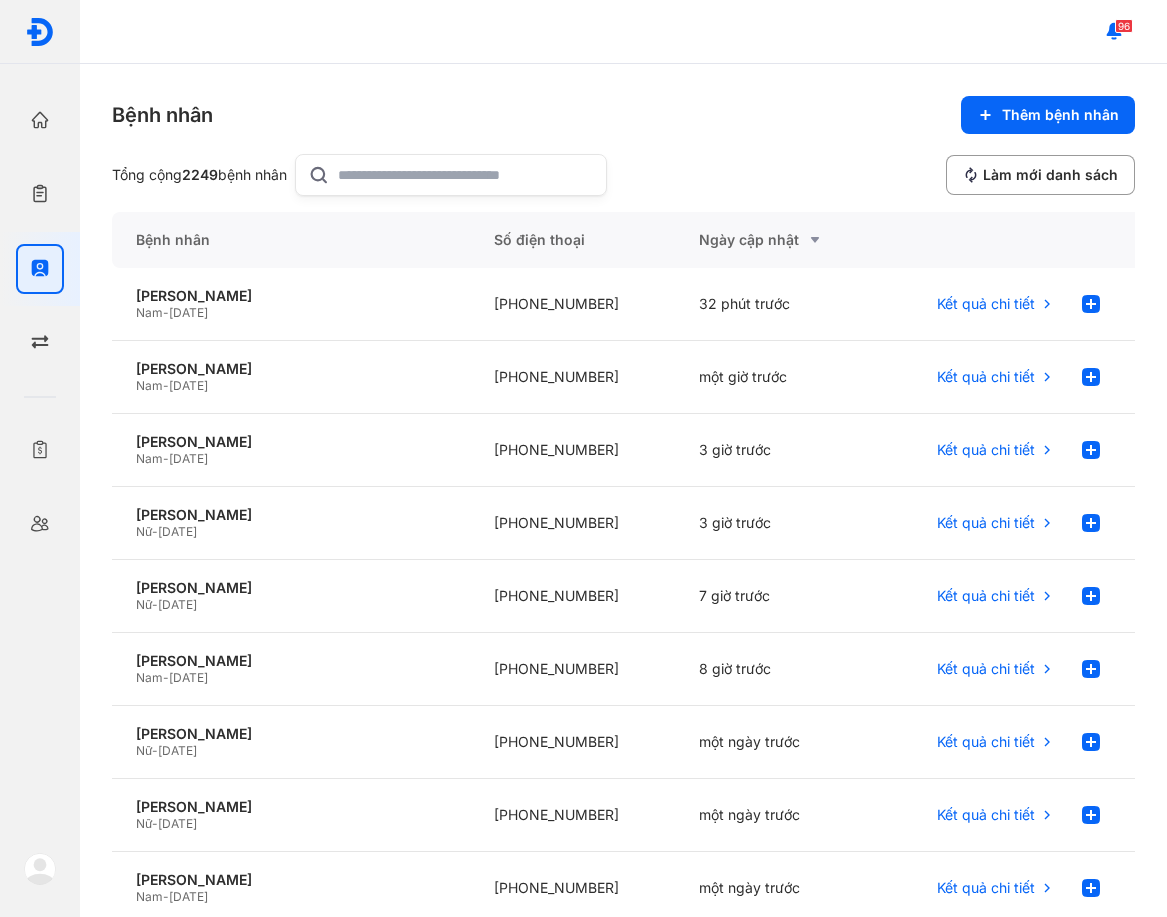 scroll, scrollTop: 0, scrollLeft: 0, axis: both 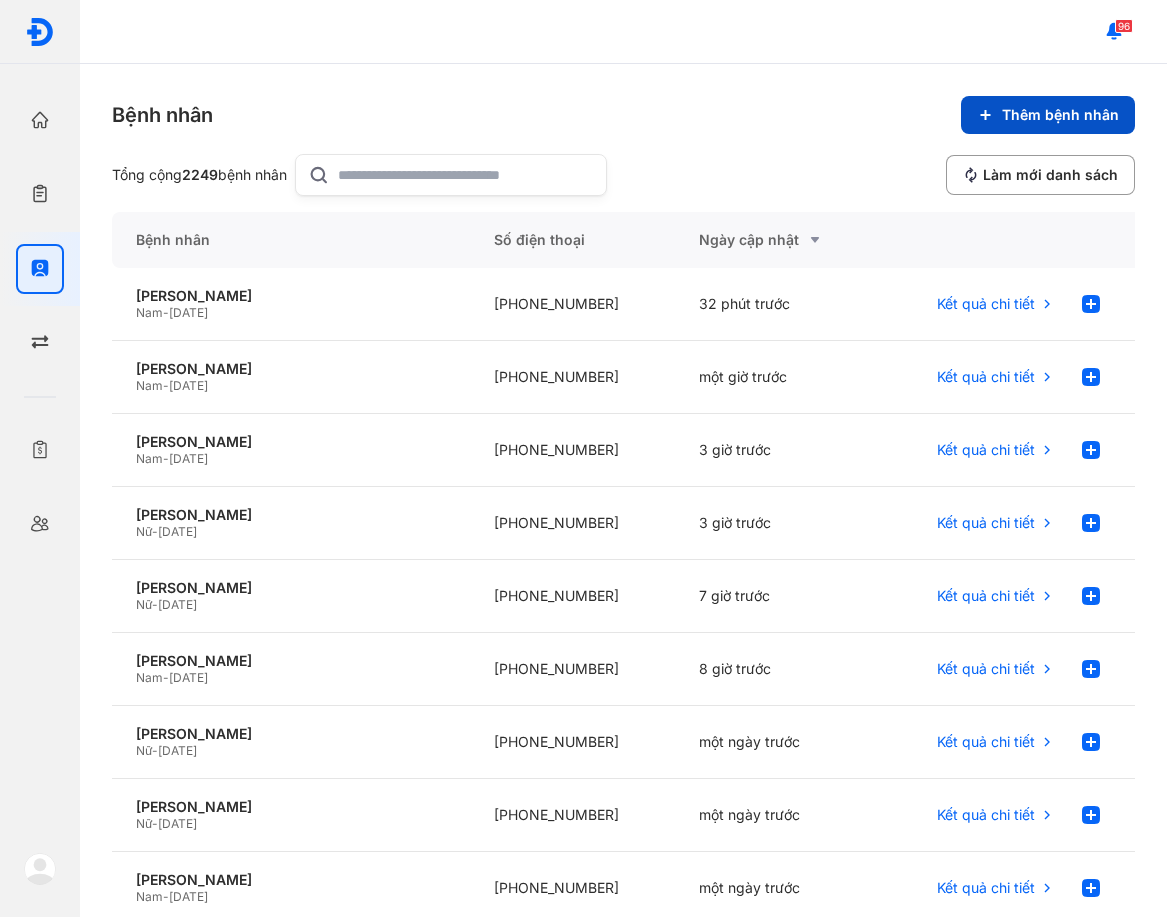 click on "Thêm bệnh nhân" 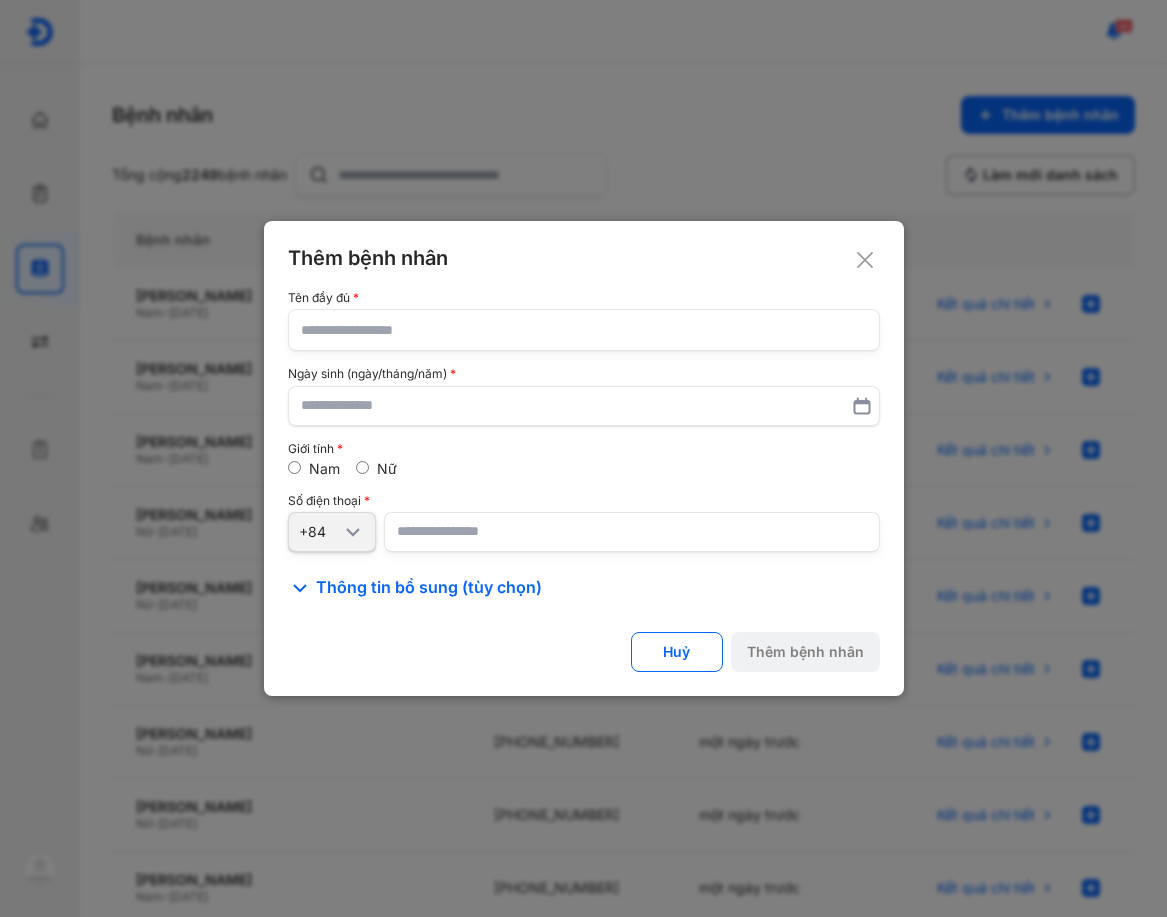 click 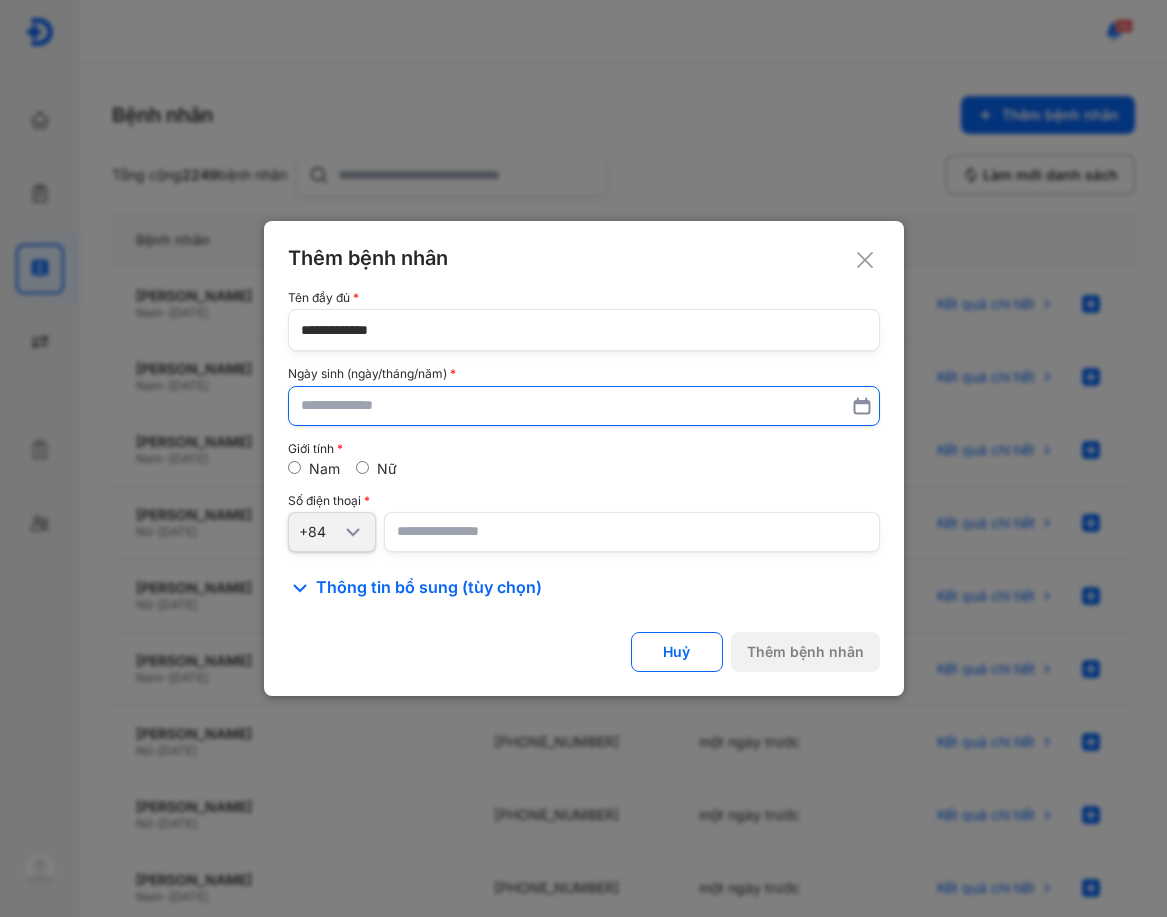 type on "**********" 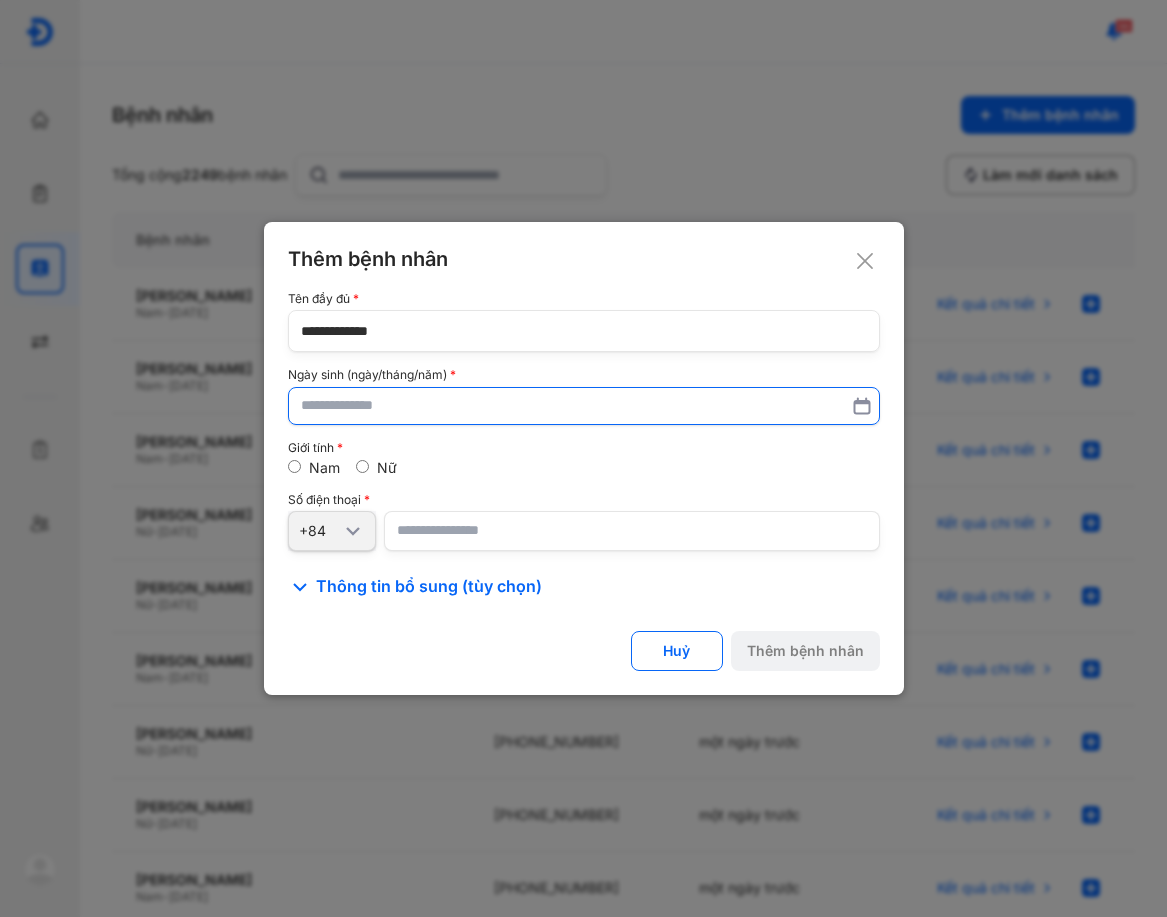 click at bounding box center (584, 406) 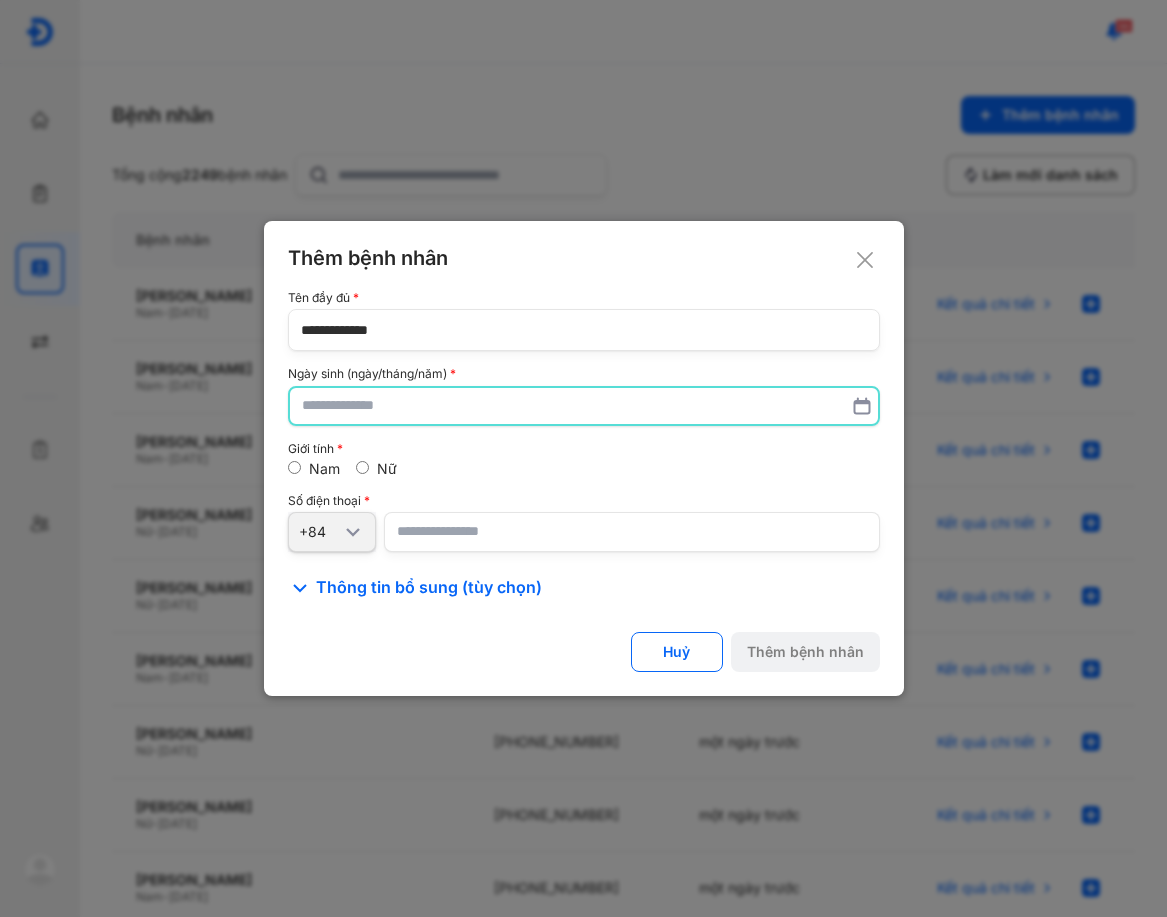 click at bounding box center (584, 406) 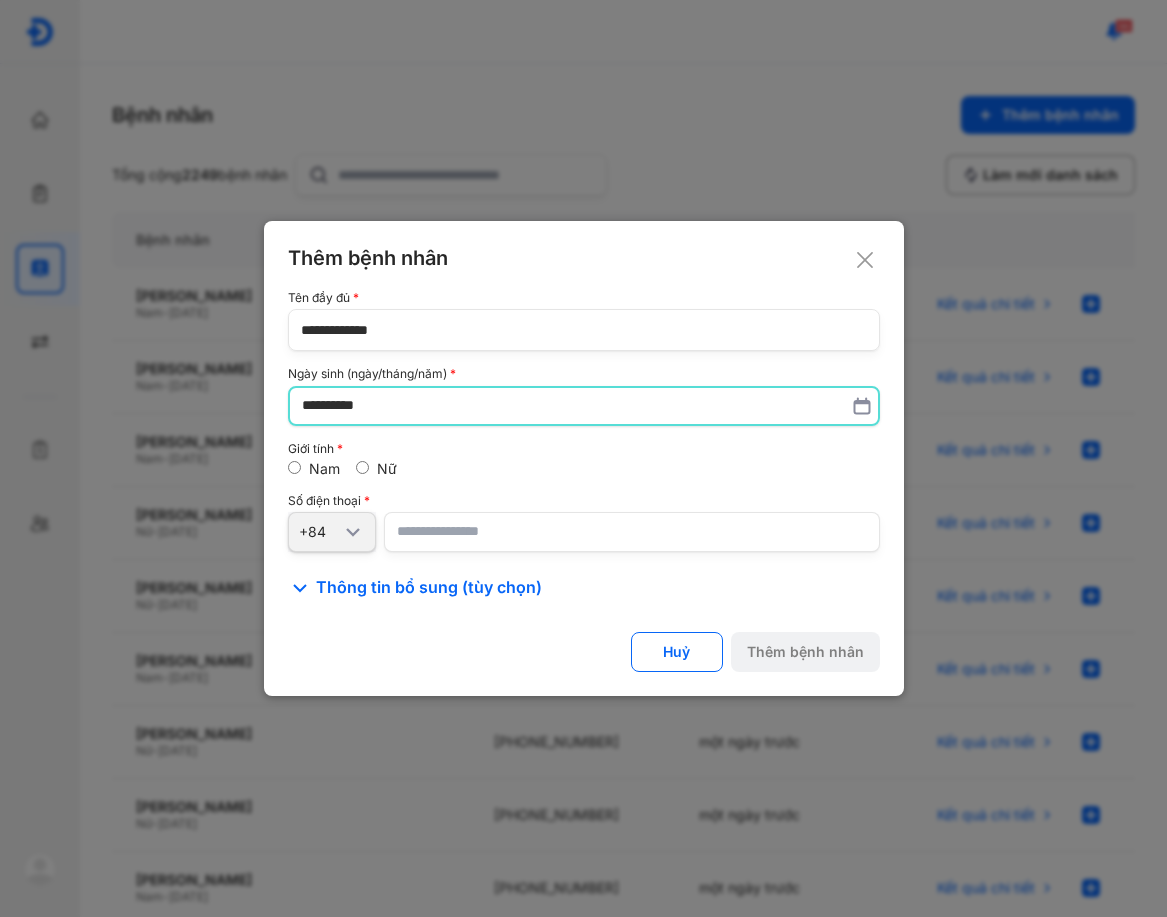type on "**********" 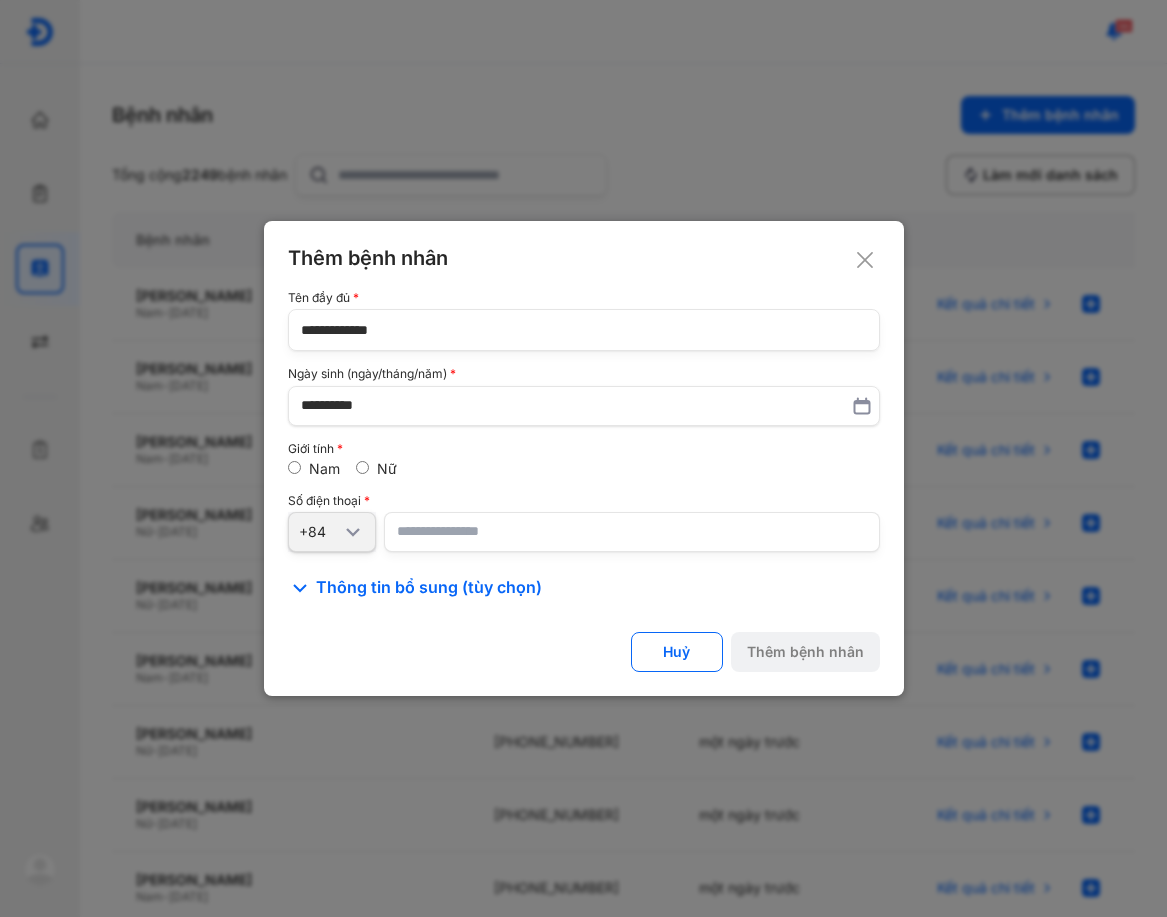 click at bounding box center [632, 532] 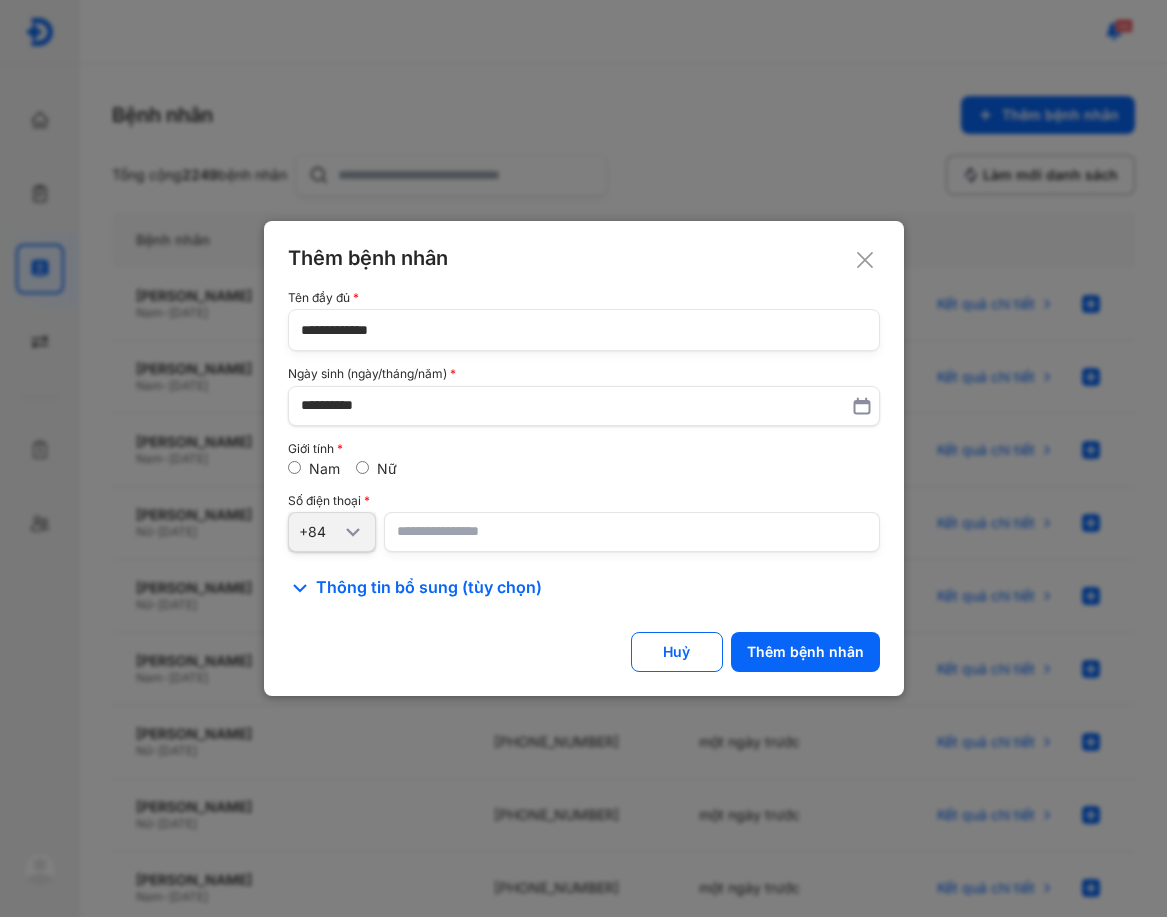 type on "**********" 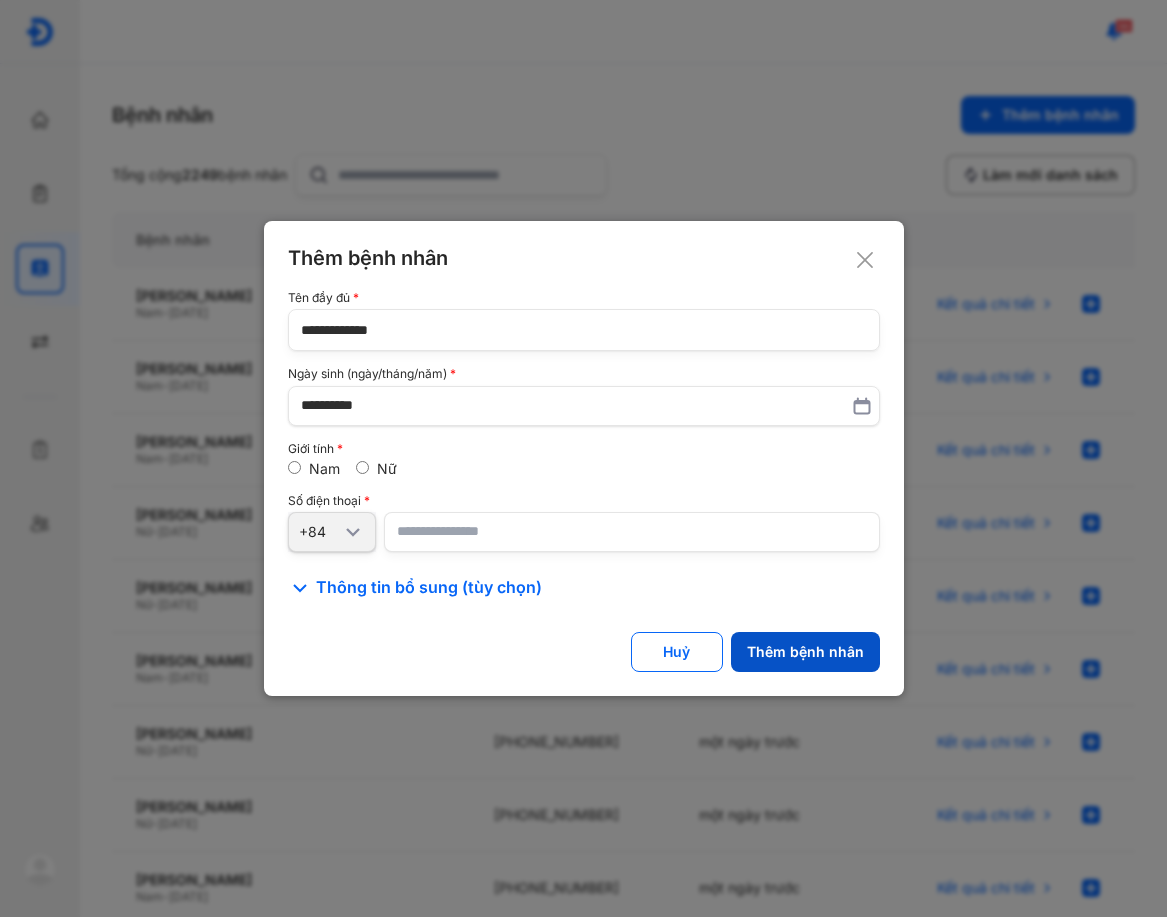click on "Thêm bệnh nhân" 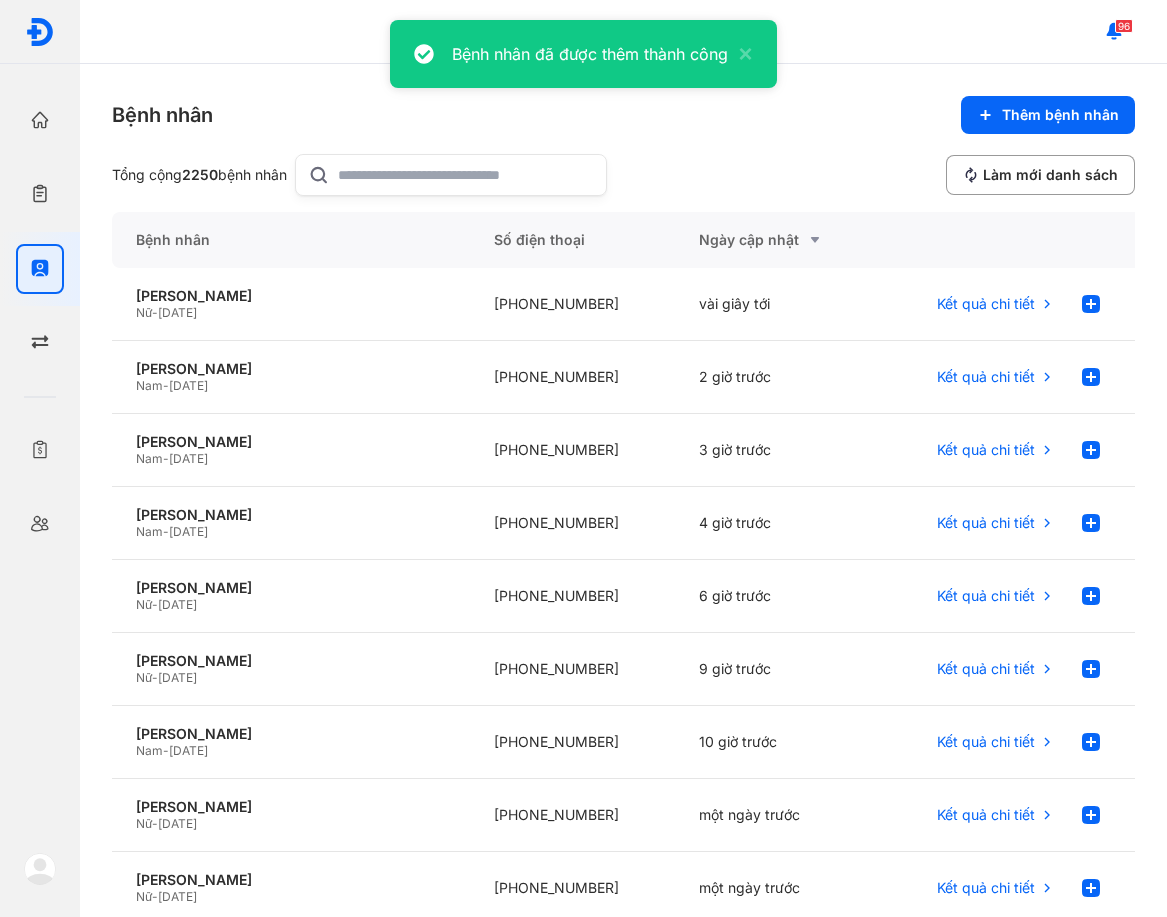click on "Bệnh nhân Thêm bệnh nhân Tổng cộng  2250  bệnh nhân Làm mới danh sách Bệnh nhân Số điện thoại Ngày cập nhật  [PERSON_NAME] Nữ  -  [DATE] [PHONE_NUMBER] vài giây tới Kết quả chi tiết [PERSON_NAME] Nam  -  [DATE] [PHONE_NUMBER] 2 giờ trước Kết quả chi tiết [PERSON_NAME][GEOGRAPHIC_DATA]  -  [DATE] [PHONE_NUMBER] 3 giờ trước Kết quả chi tiết [PERSON_NAME][GEOGRAPHIC_DATA]  -  [DATE] [PHONE_NUMBER] 4 giờ trước Kết quả chi tiết [PERSON_NAME] Nữ  -  [DATE] [PHONE_NUMBER] 6 giờ trước Kết quả chi tiết HOÀNG [PERSON_NAME] NGUYỆT Nữ  -  [DATE] [PHONE_NUMBER] 9 giờ trước Kết quả chi tiết VÕ LONG SƠN Nam  -  [DATE] [PHONE_NUMBER] 10 giờ trước Kết quả chi tiết [PERSON_NAME] Nữ  -  [DATE] [PHONE_NUMBER] một ngày trước Kết quả chi tiết [PERSON_NAME] Nữ  -  [DATE] [PHONE_NUMBER] một ngày trước Kết quả chi tiết Nam  -  [DATE] 1 2" at bounding box center [623, 490] 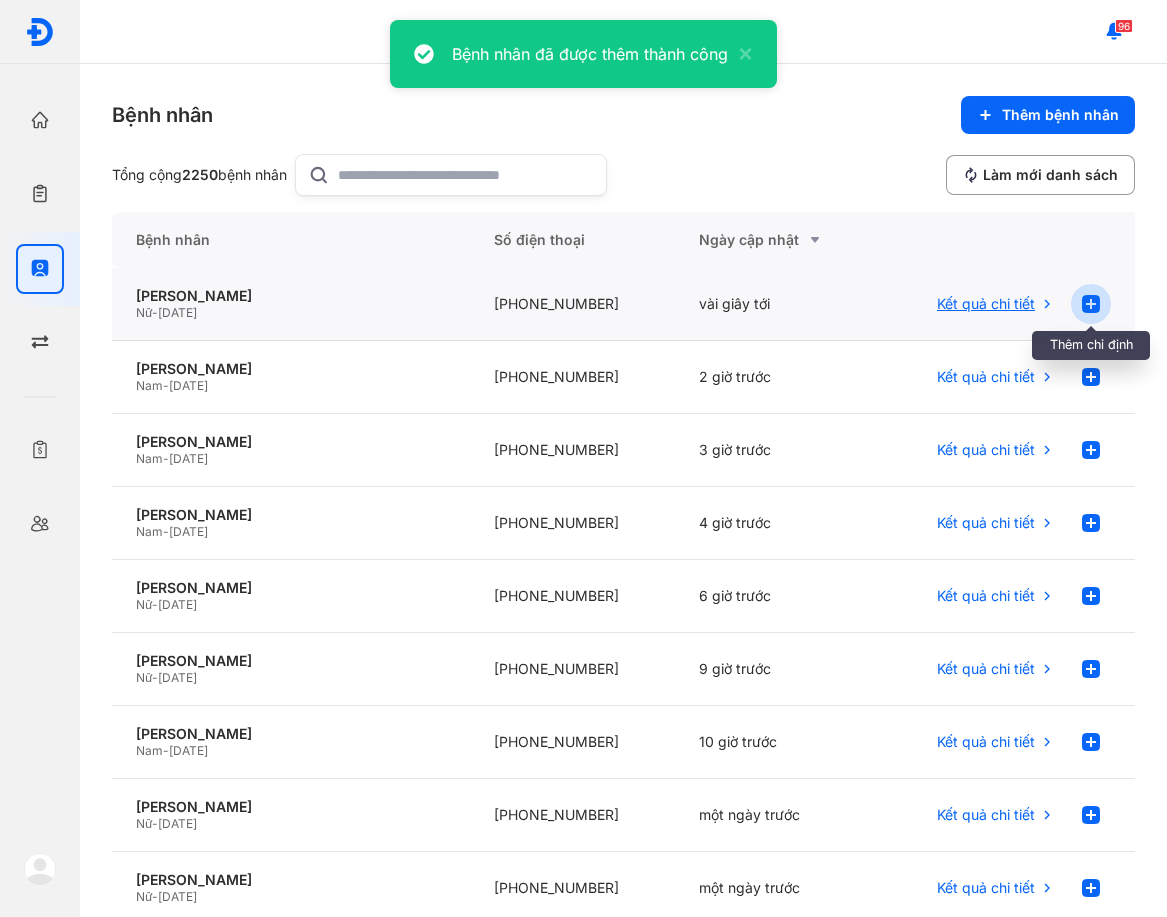click 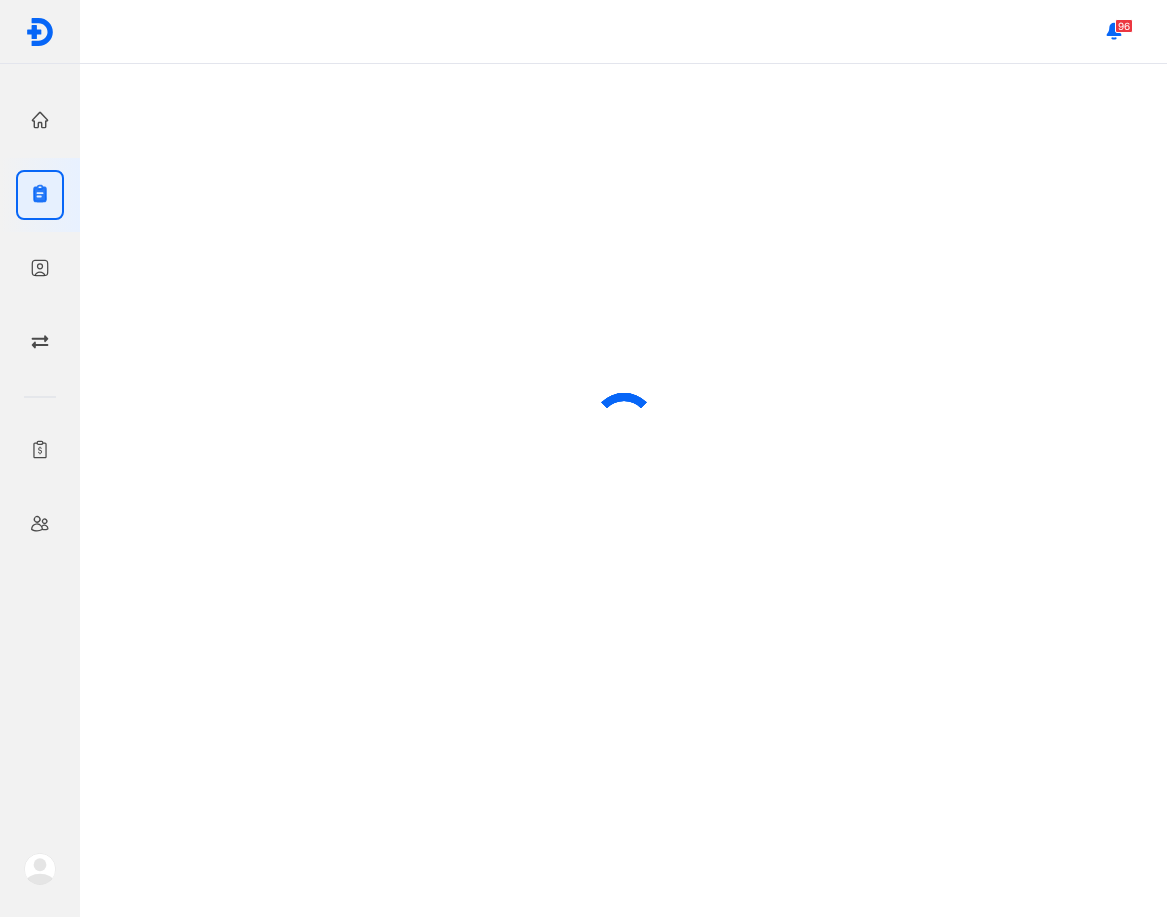 scroll, scrollTop: 0, scrollLeft: 0, axis: both 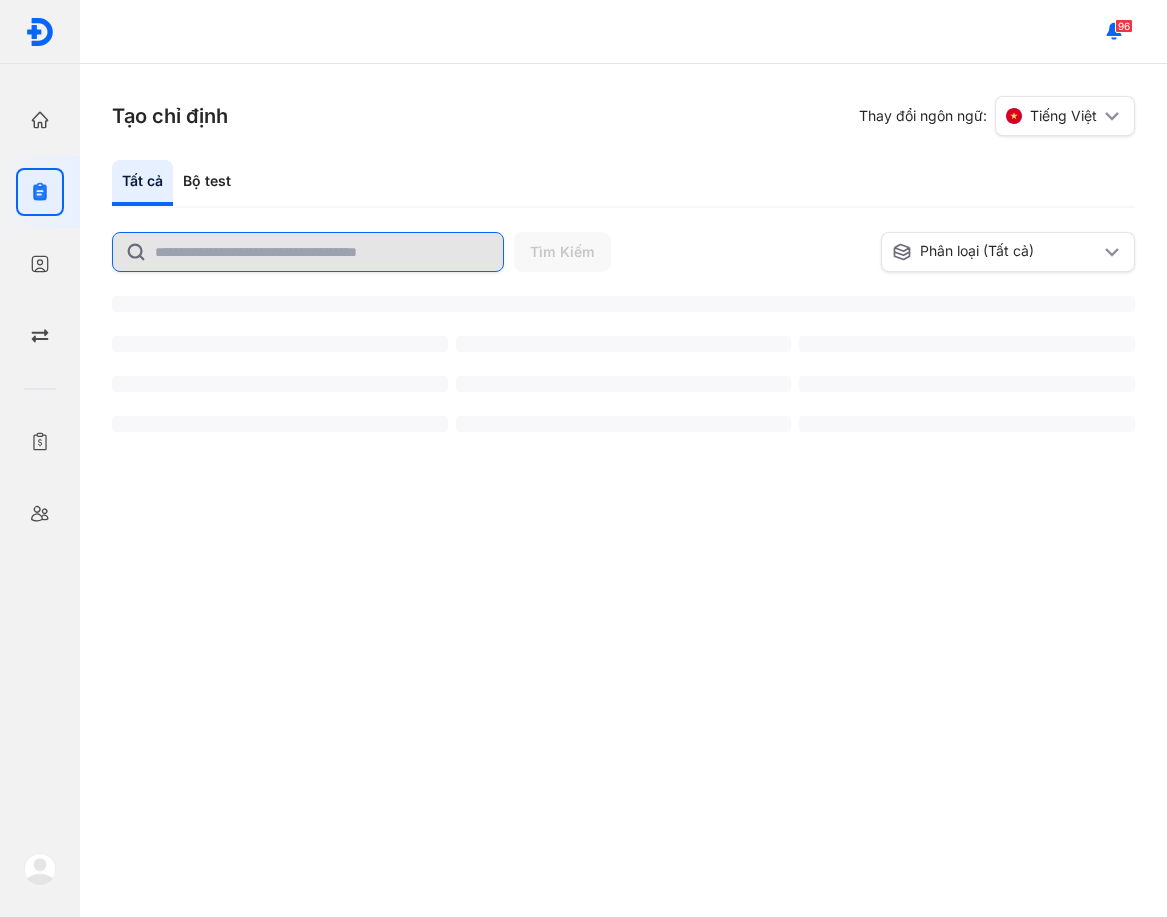 click 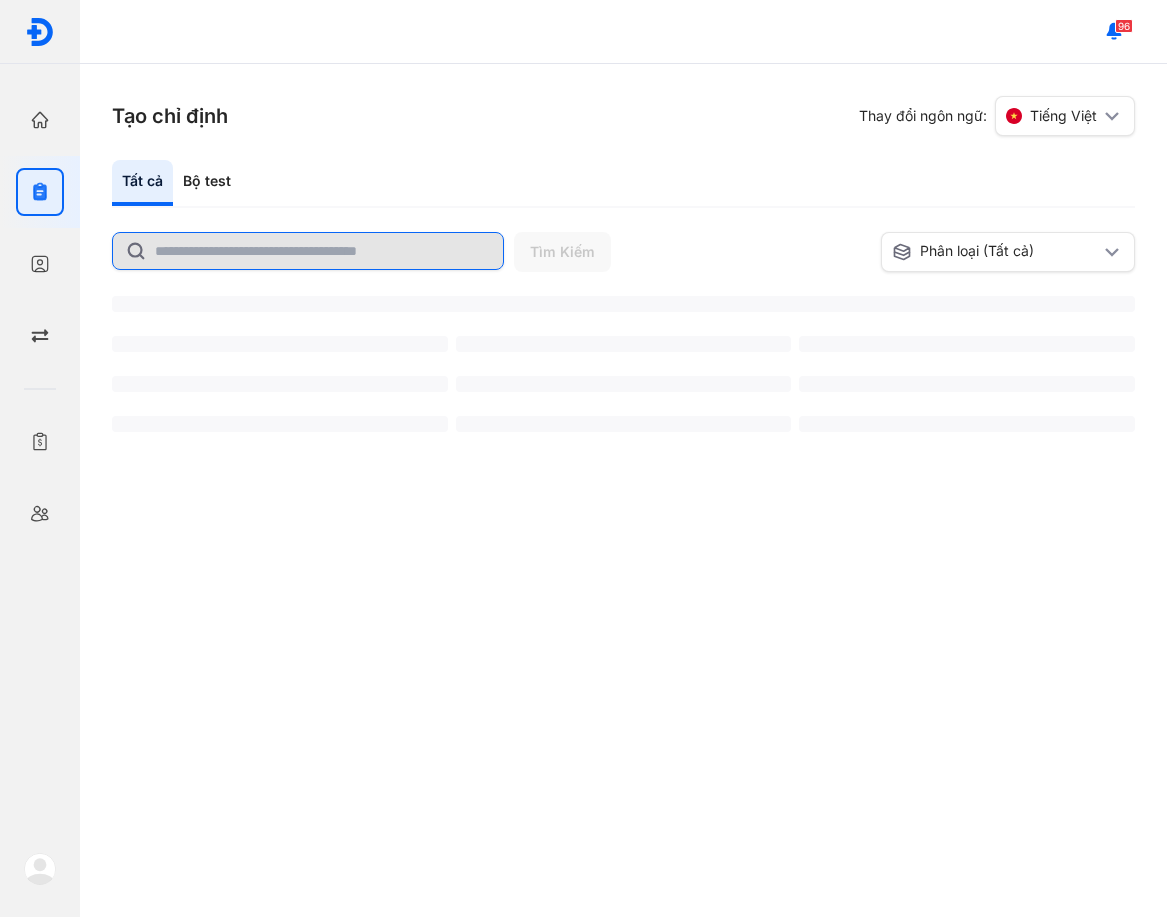 click 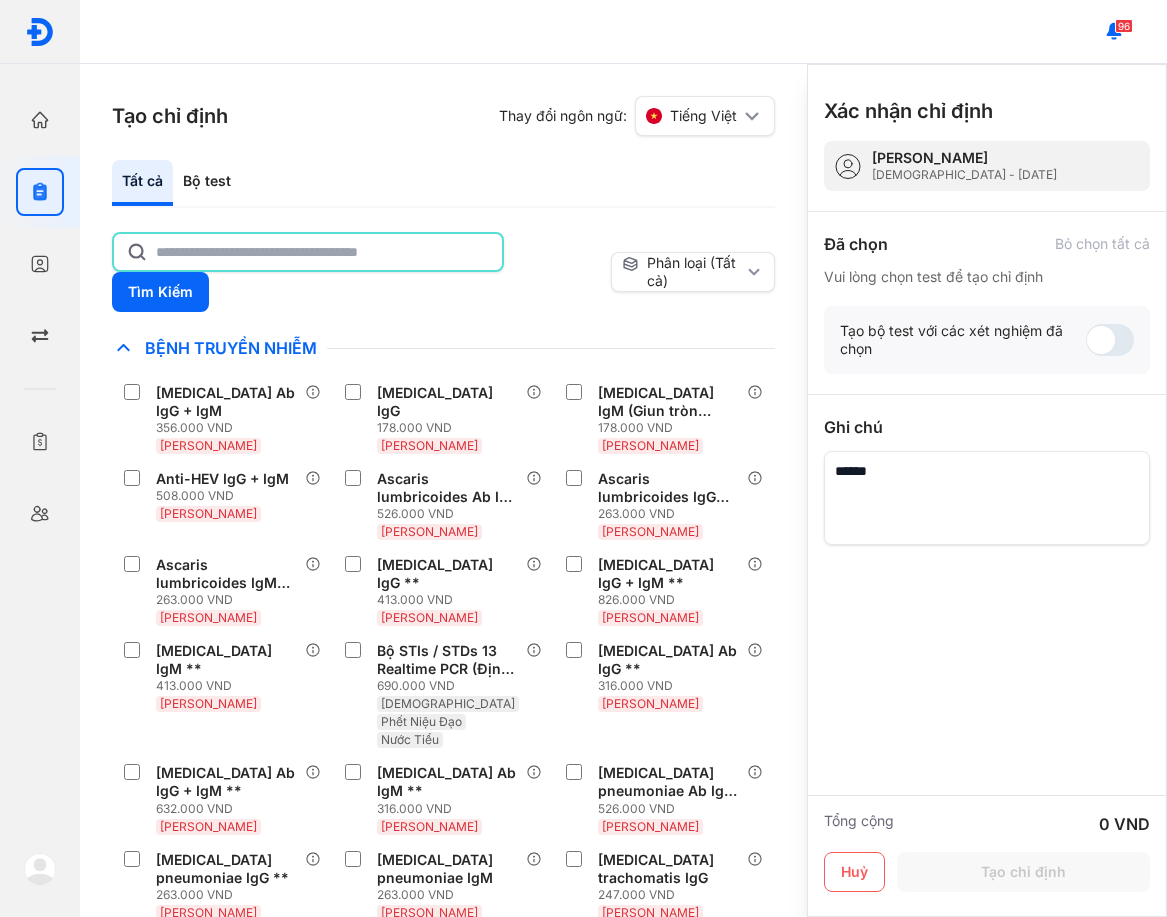 click 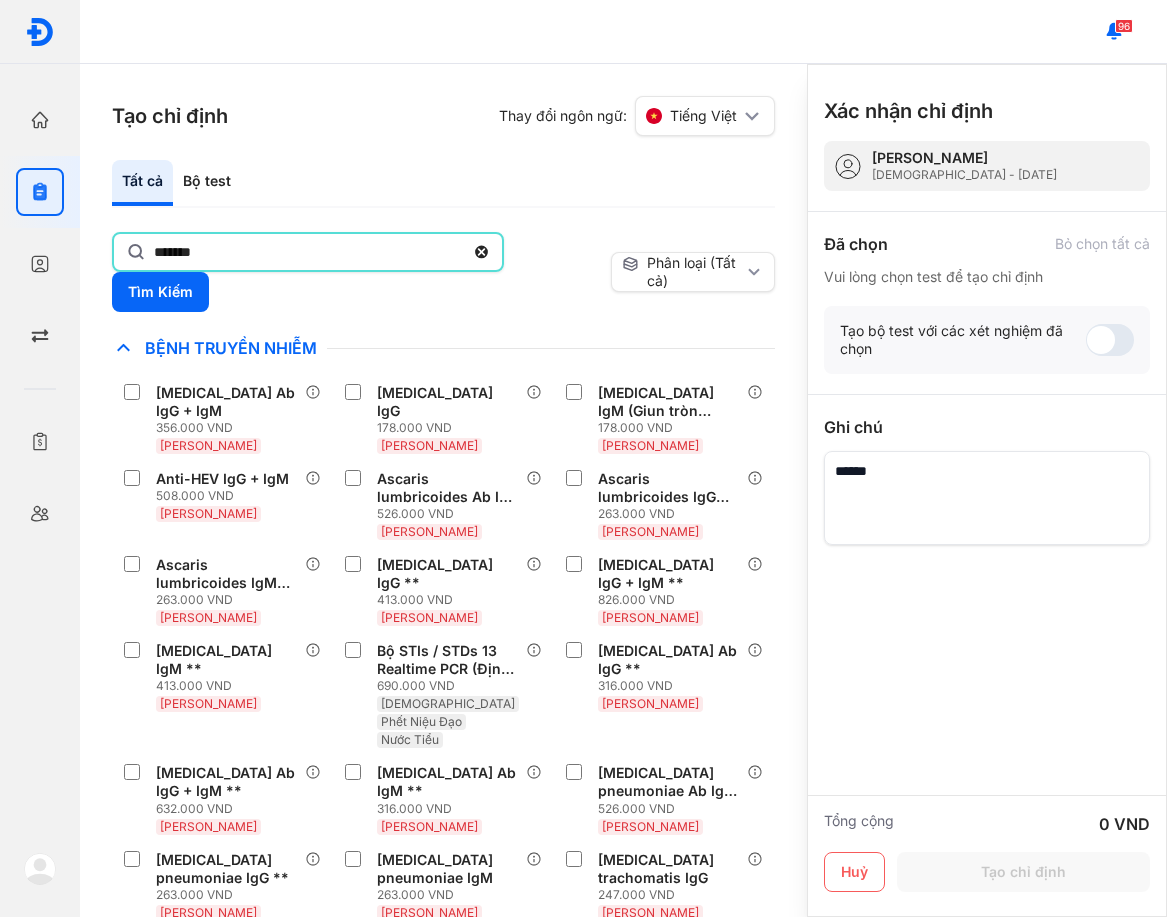 type on "*******" 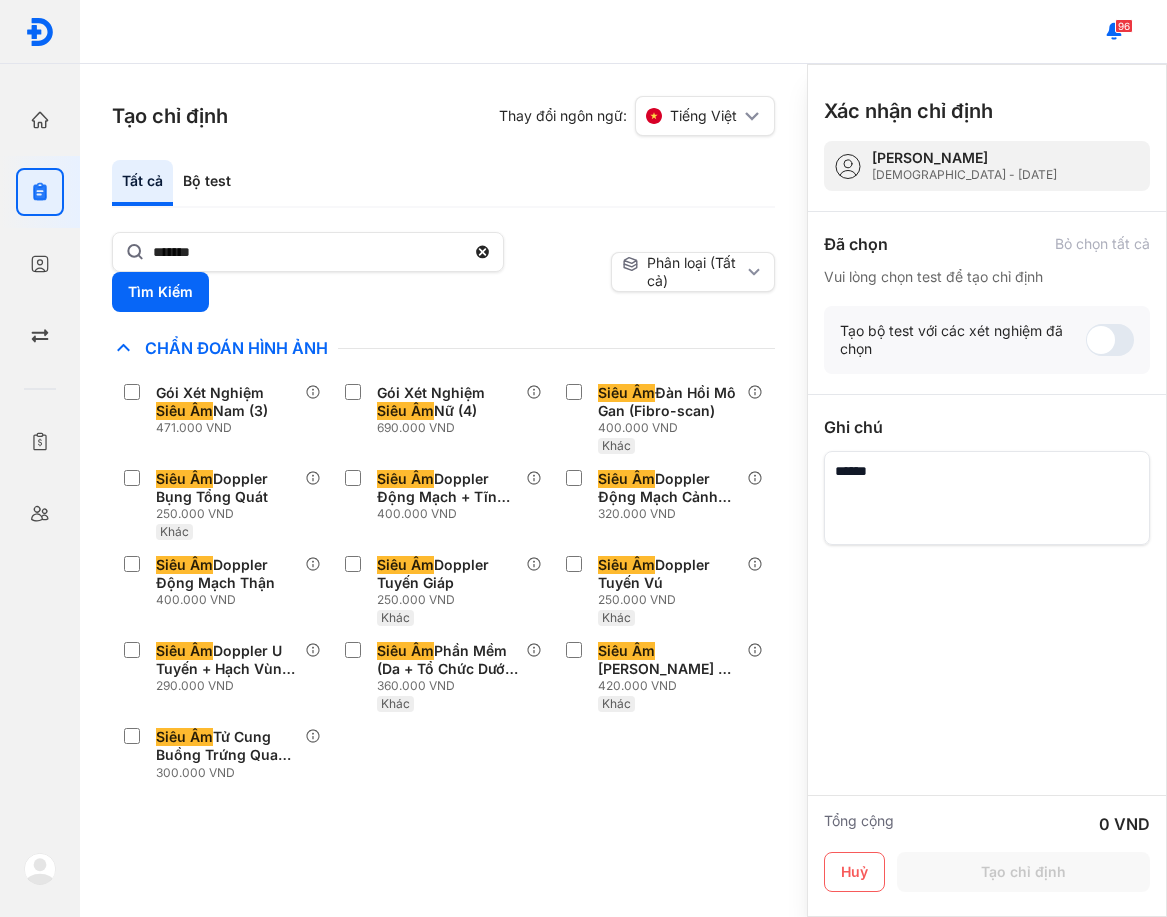 click on "Tất cả Bộ test" at bounding box center [443, 184] 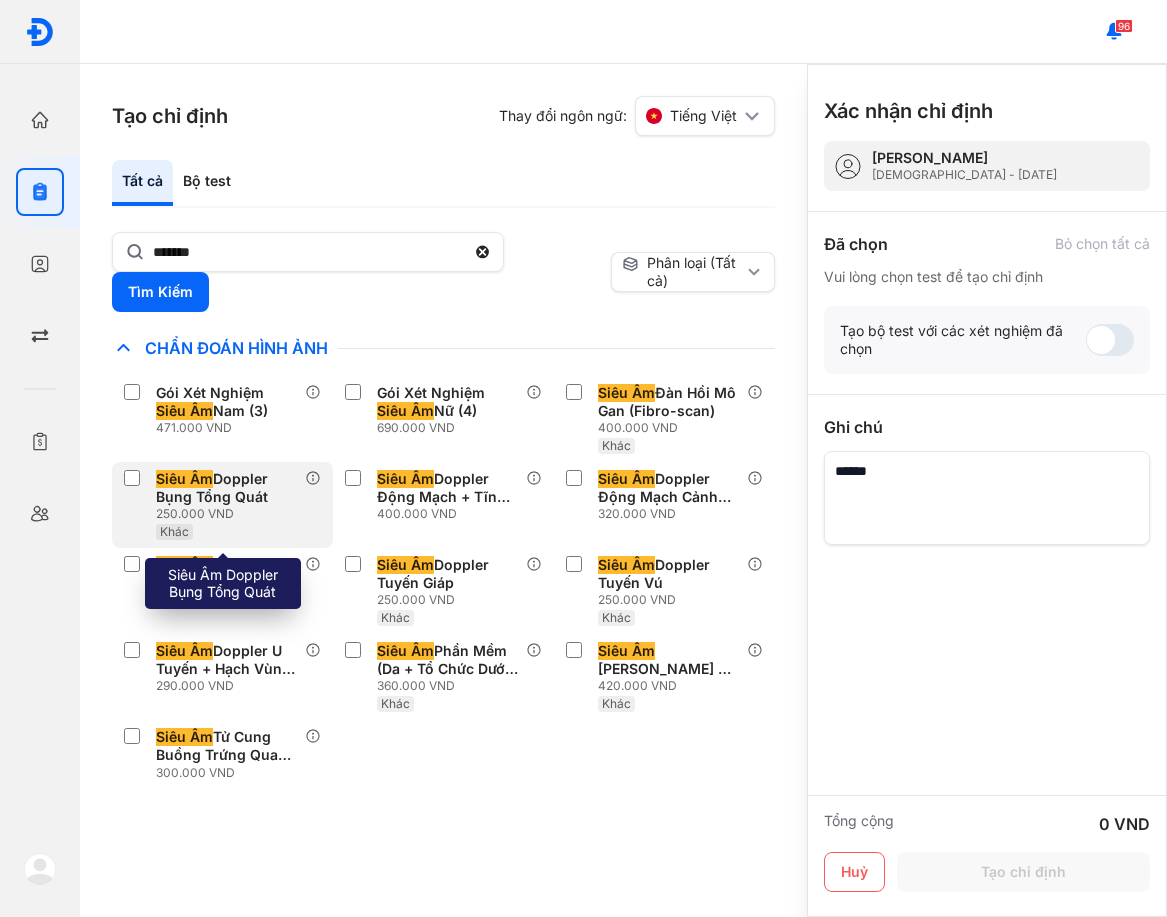 click on "Siêu Âm  Doppler Bụng Tổng Quát" at bounding box center [226, 488] 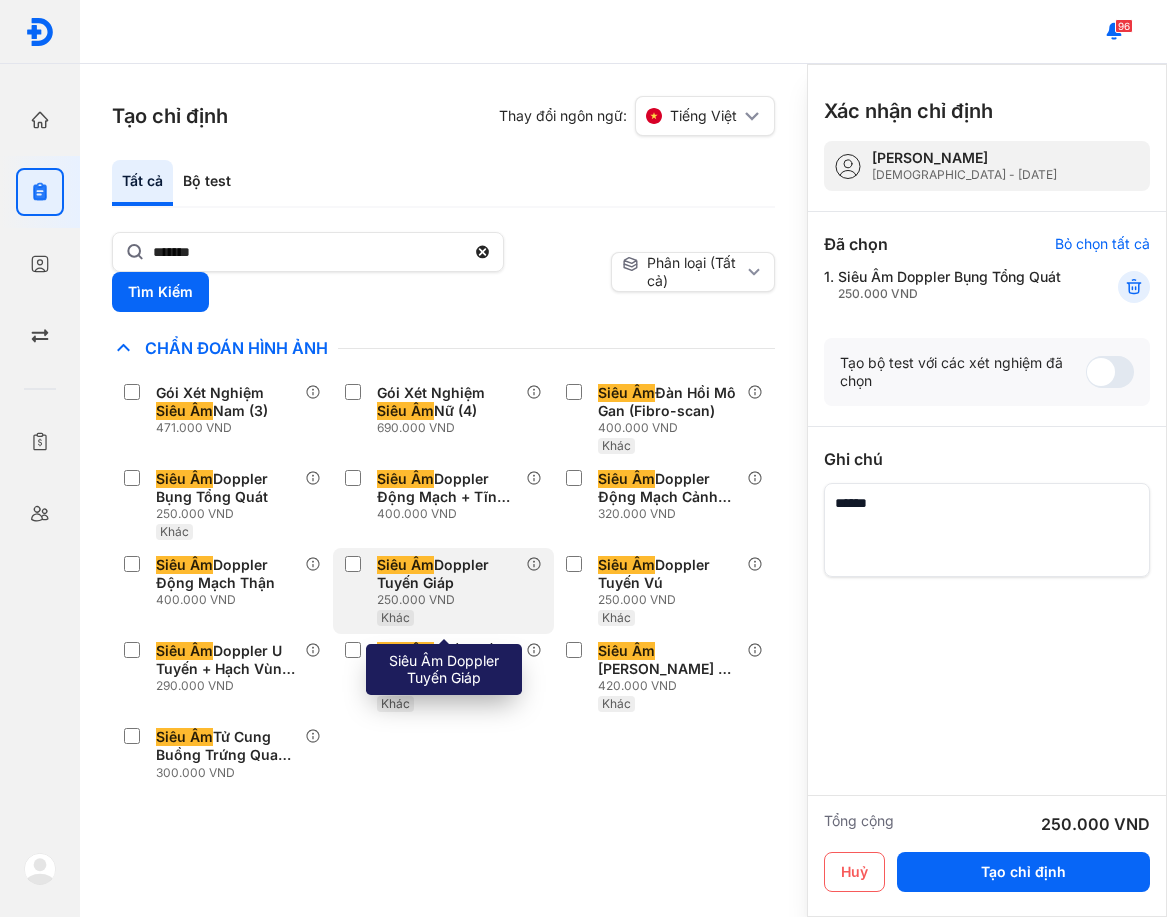 click on "250.000 VND" at bounding box center [451, 600] 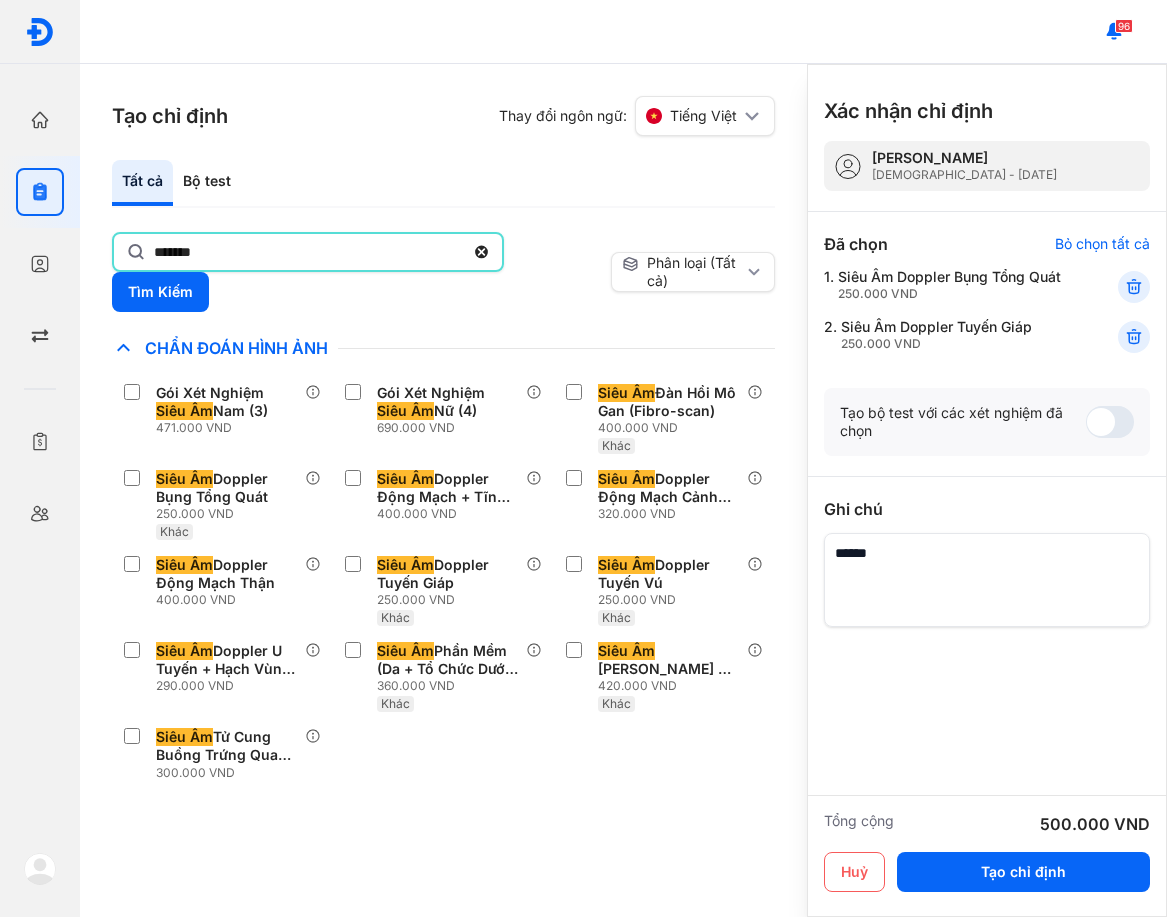 click on "*******" 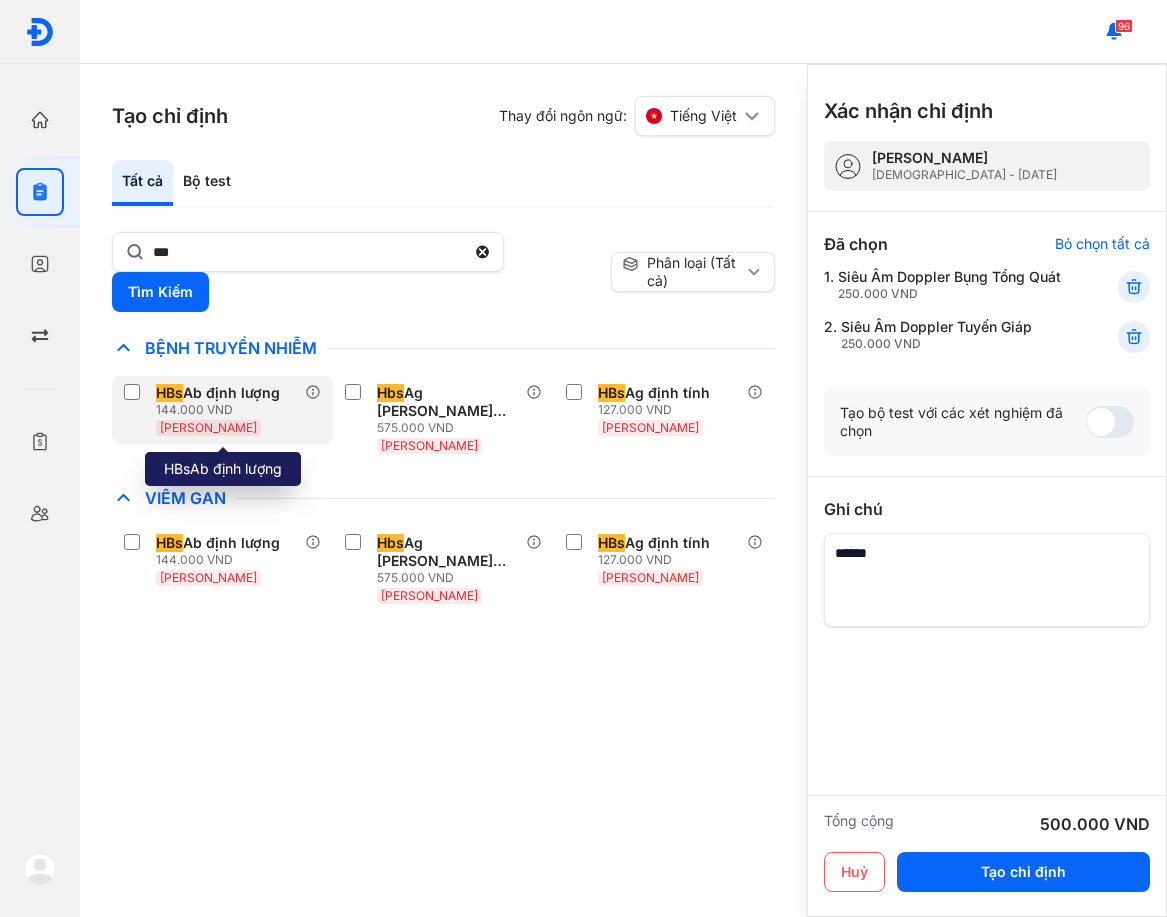 click on "144.000 VND" at bounding box center [222, 410] 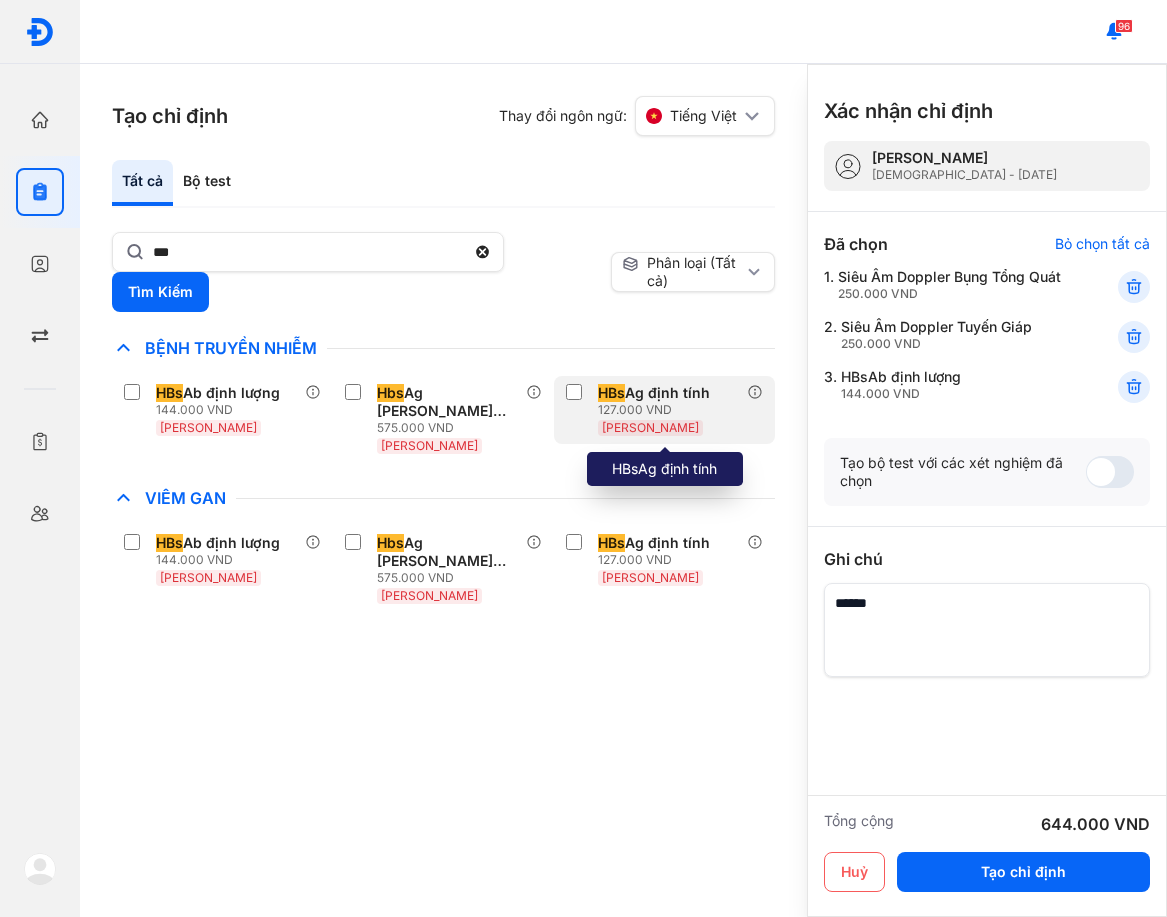 click on "127.000 VND" at bounding box center (658, 410) 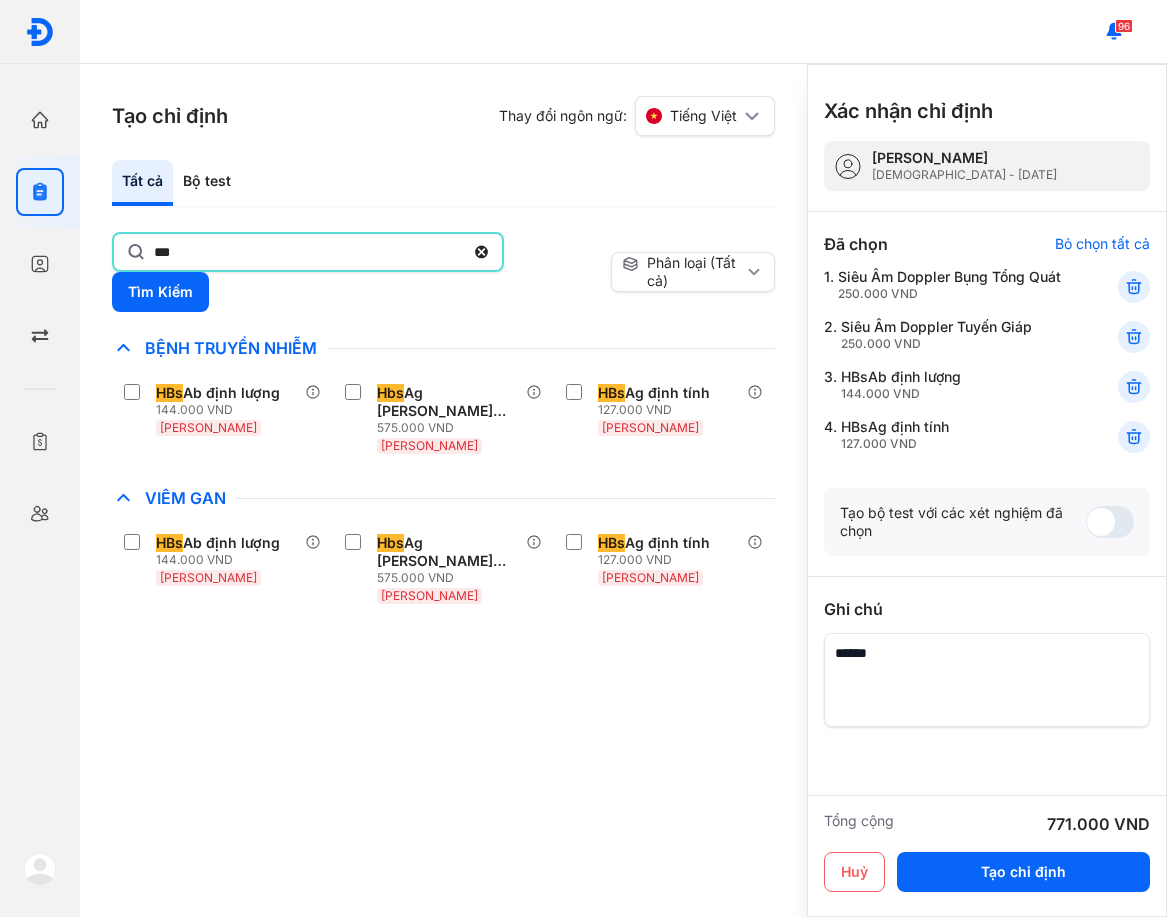 click on "***" 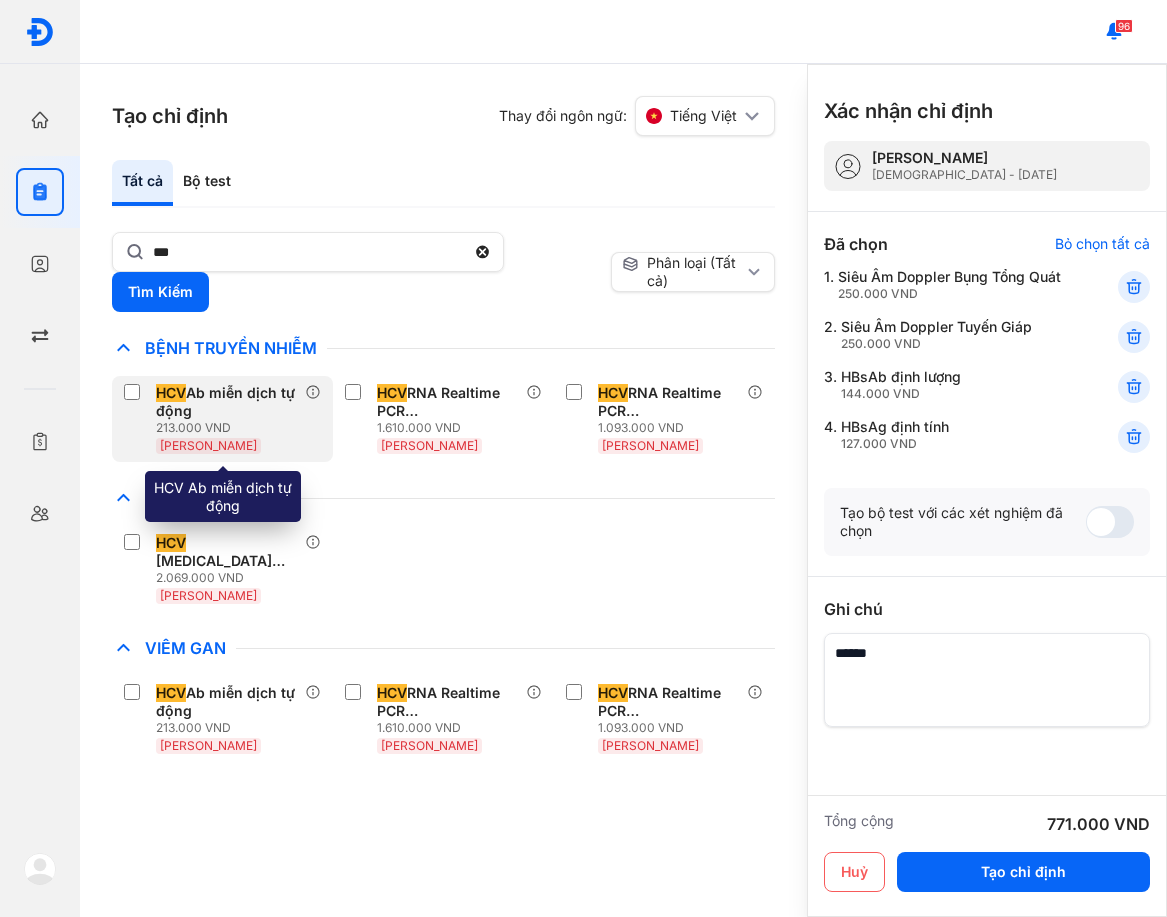 click on "HCV  Ab miễn dịch tự động" at bounding box center [226, 402] 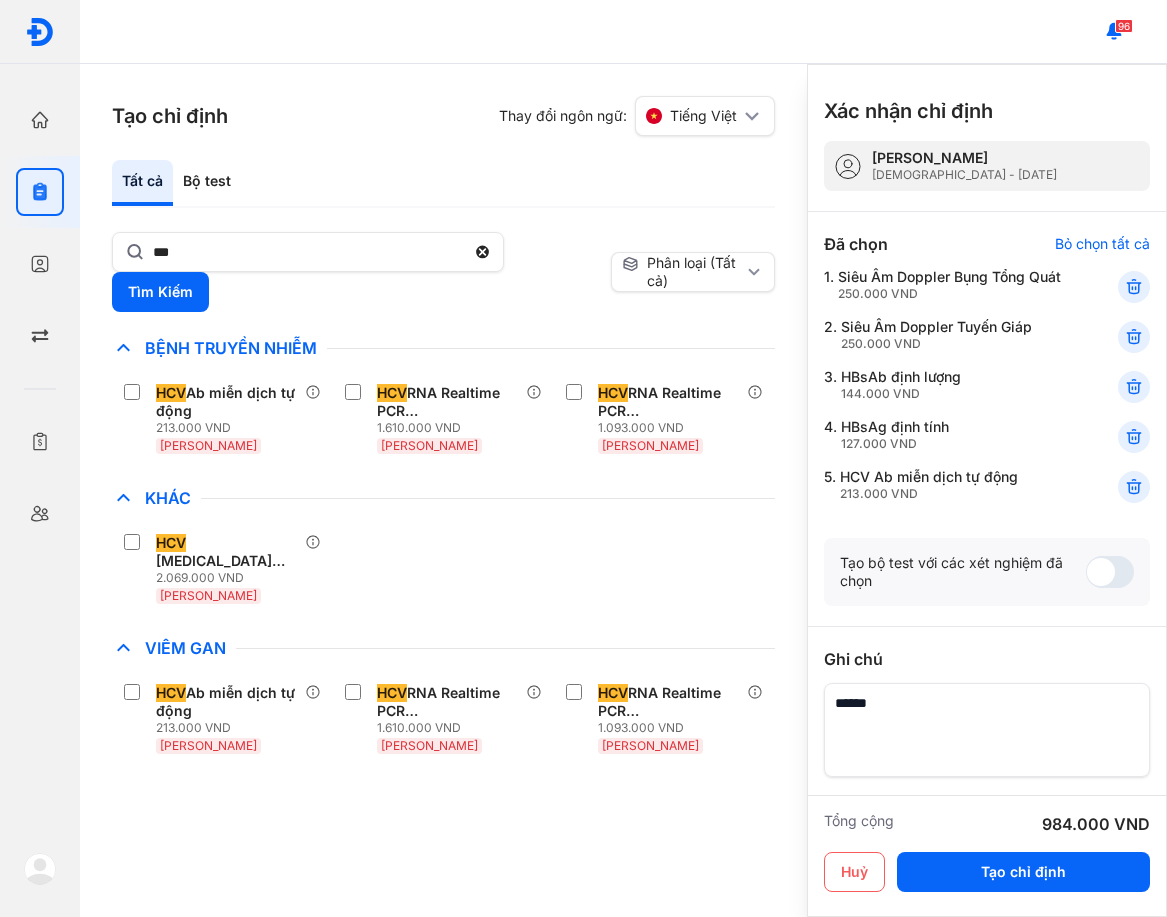 click on "Tất cả Bộ test *** Tìm Kiếm  Phân loại (Tất cả) Lưu làm chế độ xem mặc định Chỉ định nhiều nhất Bệnh Truyền Nhiễm HCV  Ab miễn dịch tự động 213.000 VND Huyết Thanh HCV  RNA Realtime PCR (Định Lượng - Abbott) 1.610.000 VND Huyết Thanh HCV  RNA Realtime PCR (Định Lượng - CE-IVD) 1.093.000 VND Huyết Thanh Chẩn Đoán Hình Ảnh Chất Gây Nghiện COVID Di Truyền Dị Ứng Điện Di Độc Chất Đông Máu Gan Hô Hấp Huyết Học Khác HCV  Genotype Taqman (Realtime) ** 2.069.000 VND Huyết Thanh Ký Sinh Trùng Nội Tiết Tố & Hóoc-môn Sản Phụ Khoa Sàng Lọc Tiền Sinh STIs Sức Khỏe Nam Giới Thận Tiểu Đường Tim Mạch Tổng Quát Tự Miễn Tuyến Giáp Ung Thư Vi Chất Vi Sinh Viêm Gan HCV  Ab miễn dịch tự động 213.000 VND Huyết Thanh HCV  RNA Realtime PCR (Định Lượng - Abbott) 1.610.000 VND Huyết Thanh HCV  RNA Realtime PCR (Định Lượng - CE-IVD) 1.093.000 VND lx" at bounding box center [443, 473] 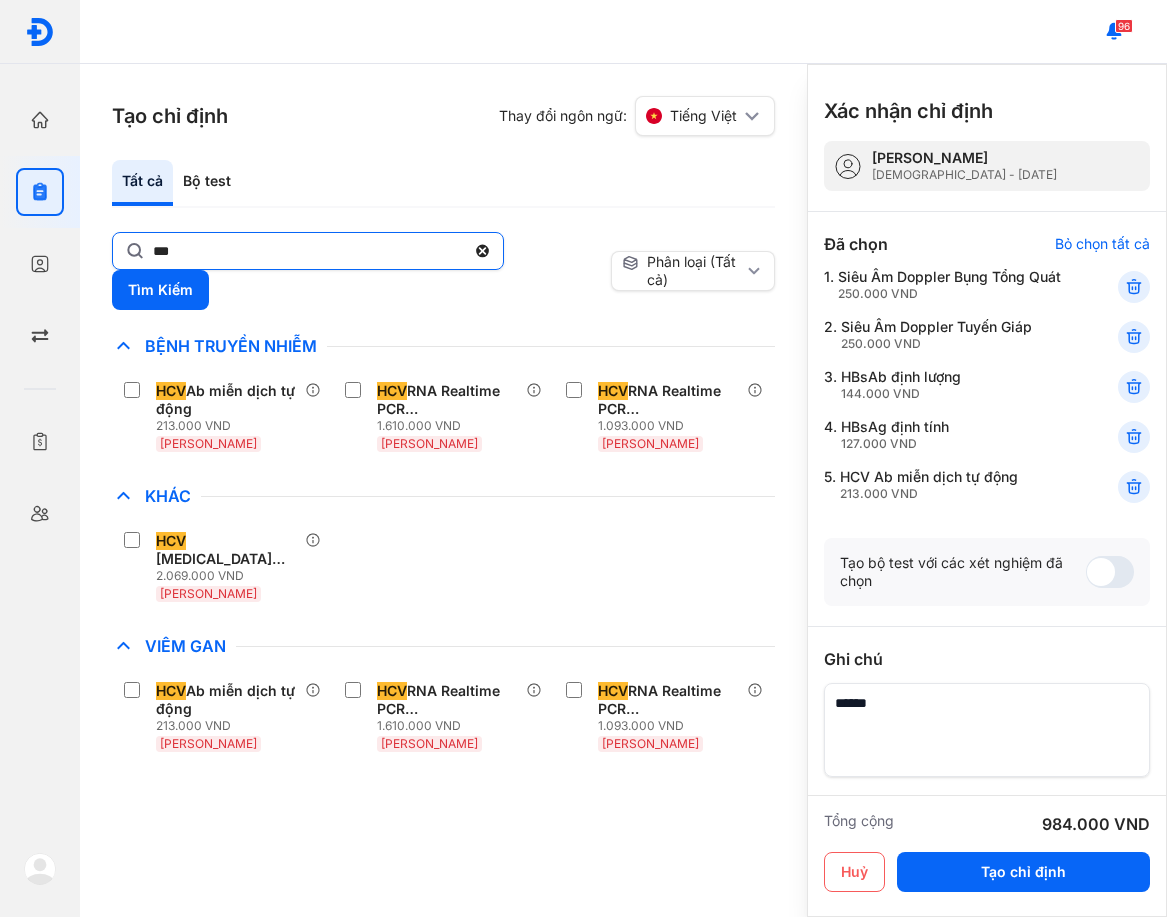 click on "***" 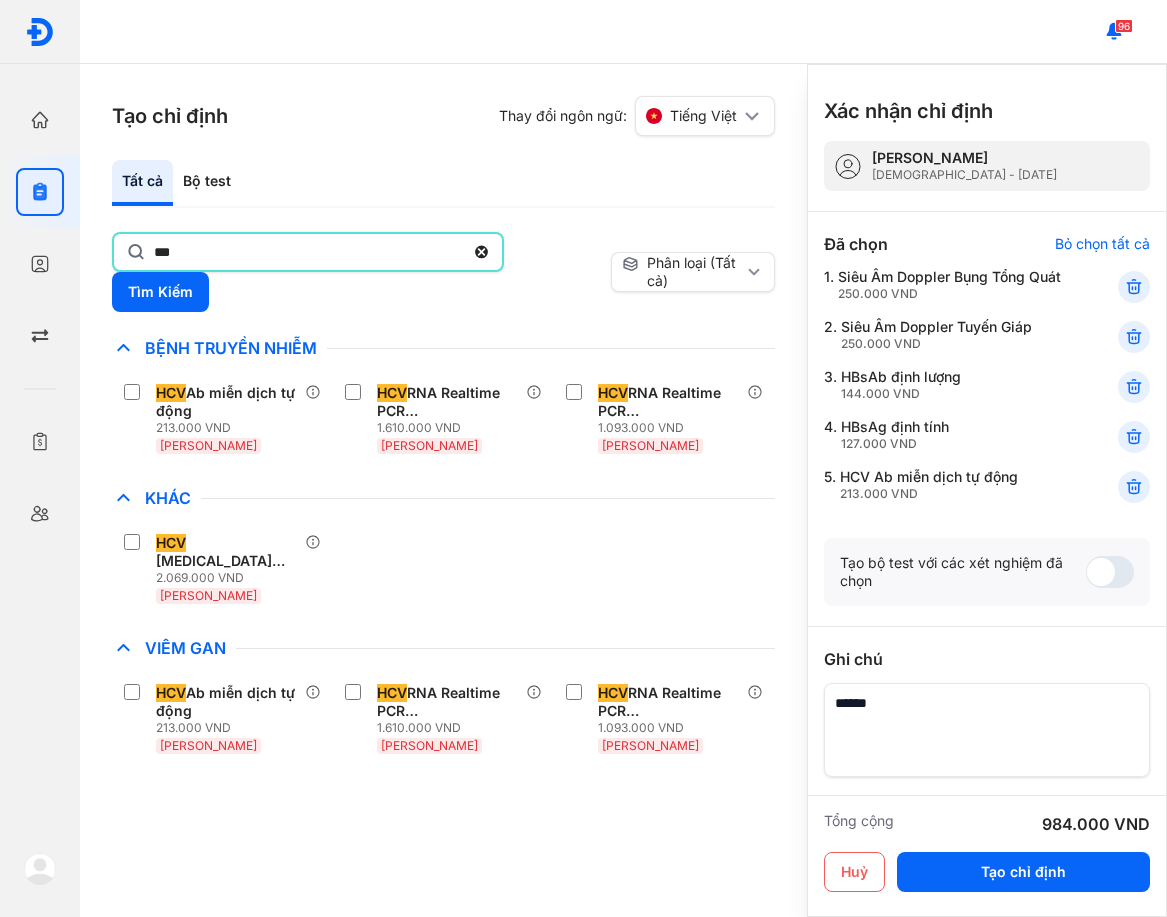 click on "***" 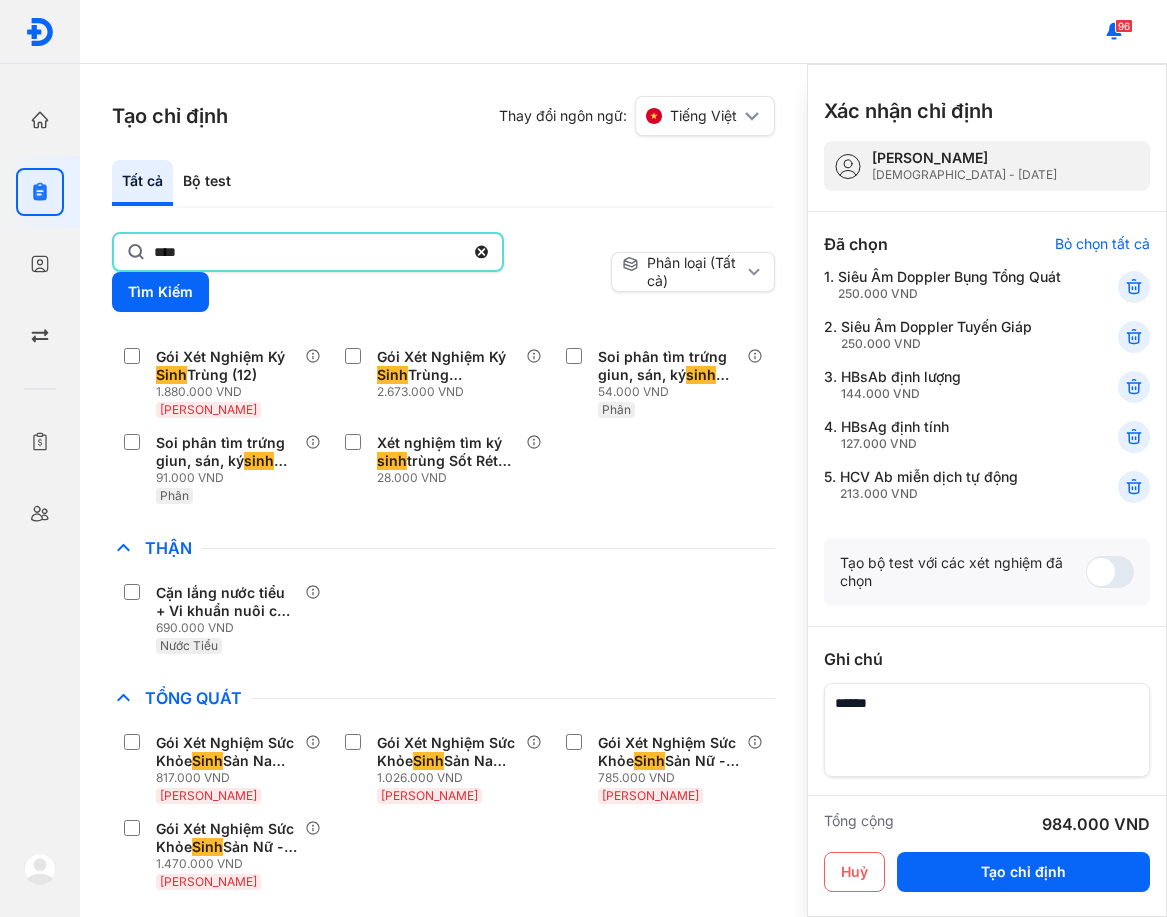 scroll, scrollTop: 1100, scrollLeft: 0, axis: vertical 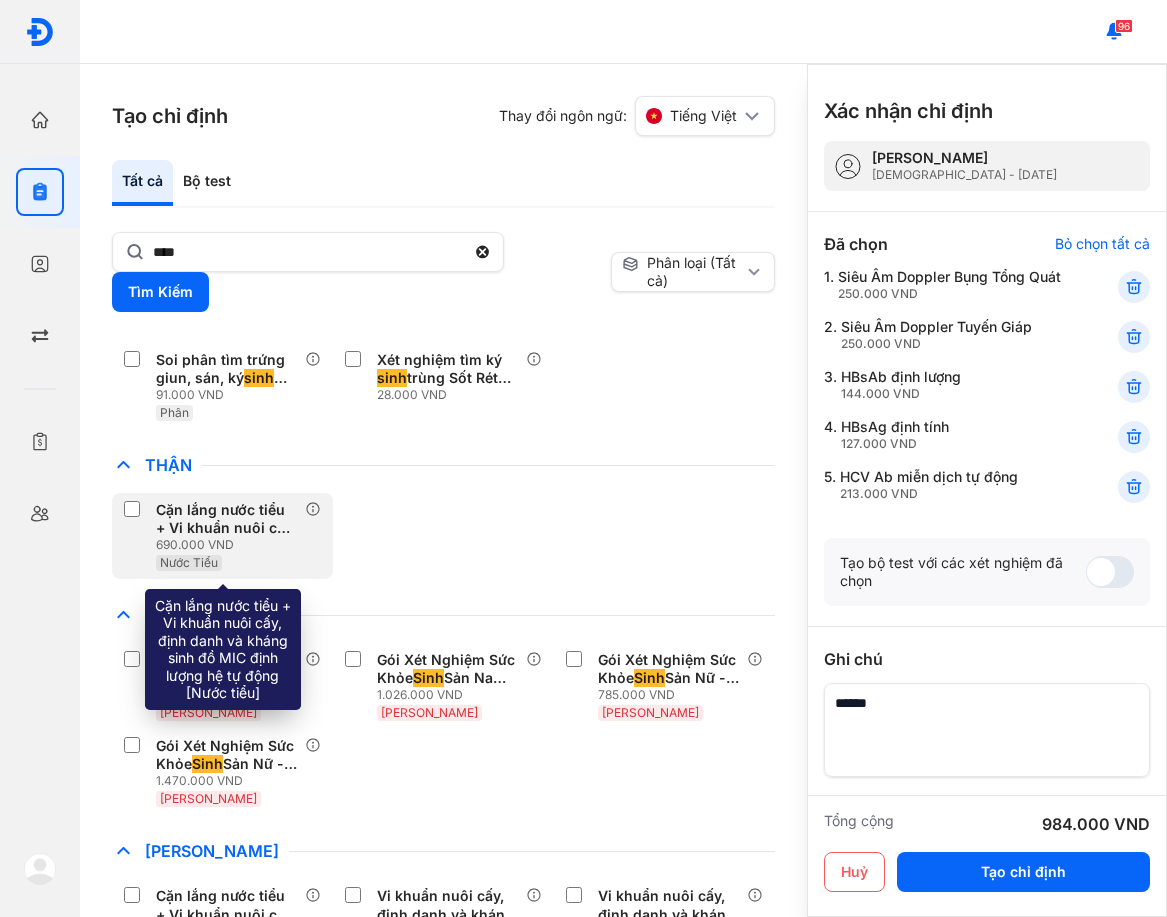 click on "Cặn lắng nước tiểu + Vi khuẩn nuôi cấy, định danh và kháng  sinh  đồ MIC định lượng hệ tự động [Nước tiểu] 690.000 VND Nước Tiểu" 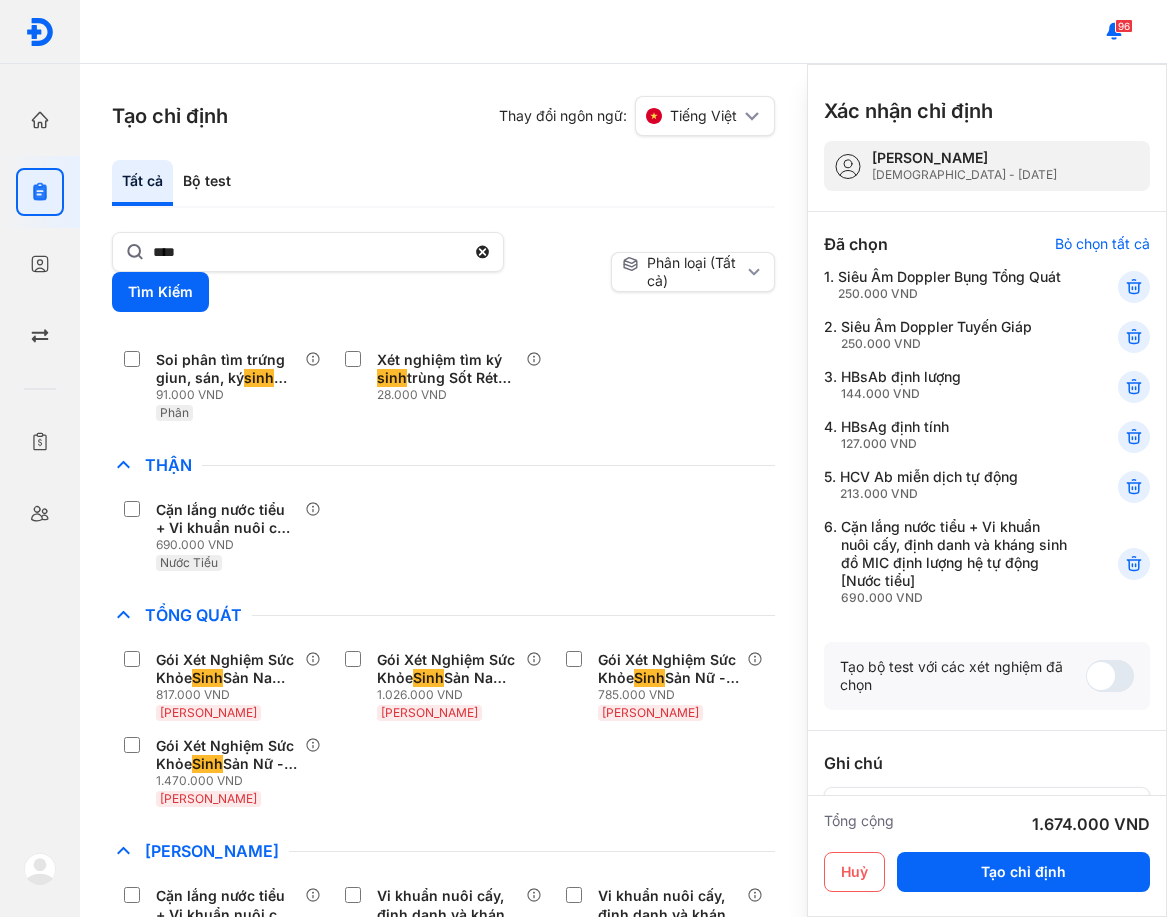 click on "Chỉ định nhiều nhất Bệnh Truyền Nhiễm Gói Xét Nghiệm Ký  Sinh  Trùng (12) 1.880.000 VND Huyết Thanh Gói Xét Nghiệm Ký  Sinh  Trùng (Parasites) + HP hơi thở Urea 13C 2.673.000 VND Soi phân tìm trứng giun, sán, ký  sinh  trùng trực tiếp 54.000 VND Phân Soi phân tìm trứng giun, sán, ký  sinh  trùng trực tiếp, tập trung 91.000 VND Phân Xét nghiệm tìm ký  sinh  trùng Sốt Rét (Phết Máu Ngoại Biên) 28.000 VND Chẩn Đoán Hình Ảnh Đo  sinh  hiệu 30.000 VND Khác Khám Sản Phụ Khoa + Đo  Sinh  Hiệu 300.000 VND Khám Thai + Đo  Sinh  Hiệu 300.000 VND Chất Gây Nghiện COVID Di Truyền Dị Ứng Điện Di Độc Chất Đông Máu Gan Hô Hấp Huyết Học Khác [2 chữ ký] Xét nghiệm và chẩn đoán mô bệnh học  sinh  thiết (biopsy) (<0.5cm) 450.000 VND Gói khám và tầm soát bệnh vô  sinh  nam (41) 4.800.000 VND Gói khám và tầm soát sức khỏe -  sinh  lý nam - Cơ bản (14) 1.399.000 VND" at bounding box center (443, 135) 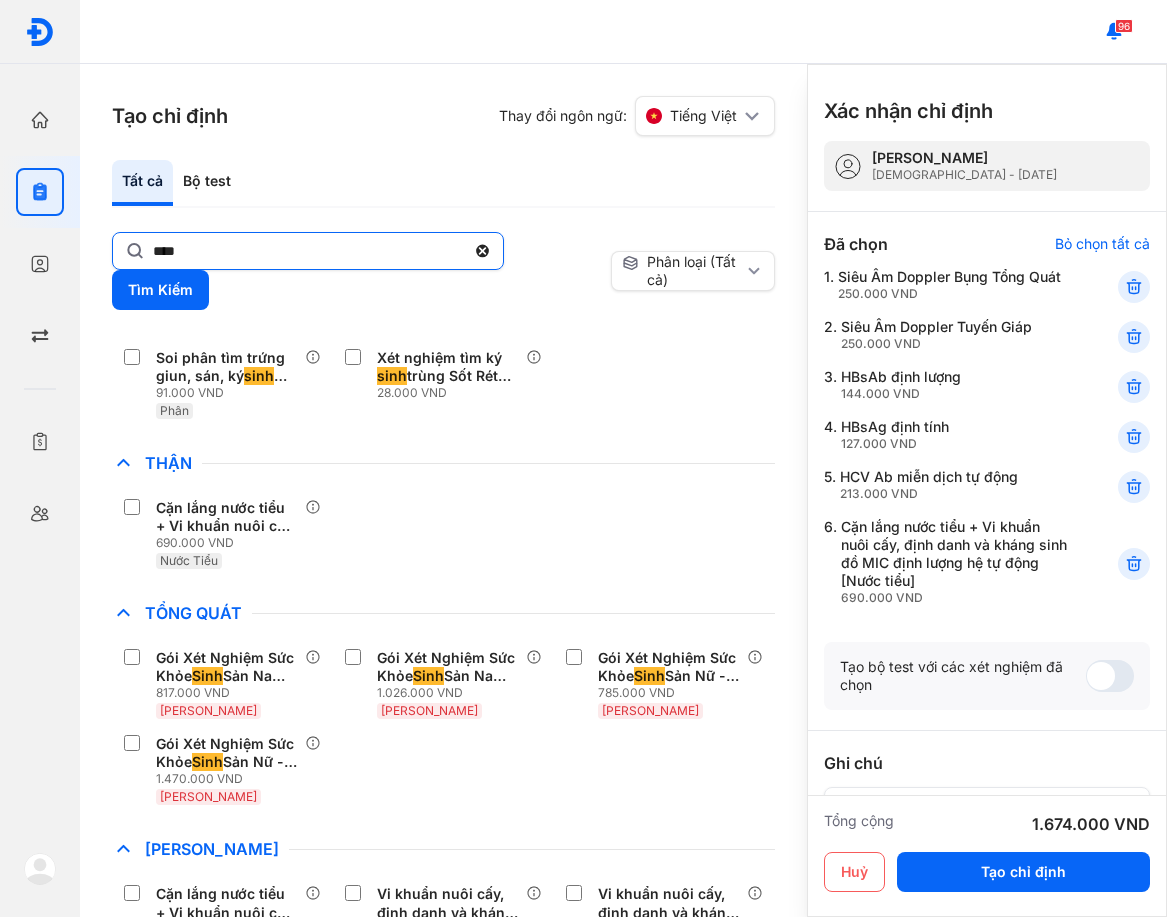 click on "****" 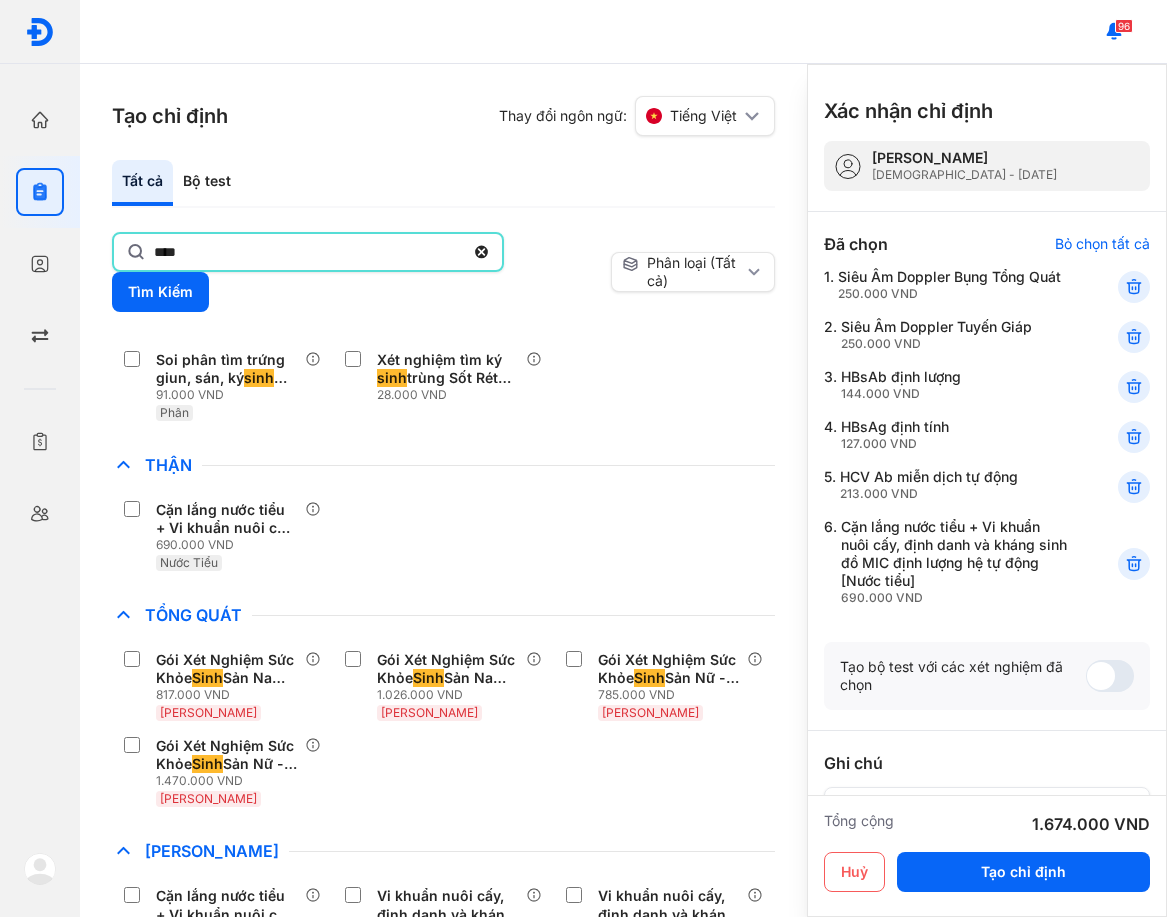 click on "****" 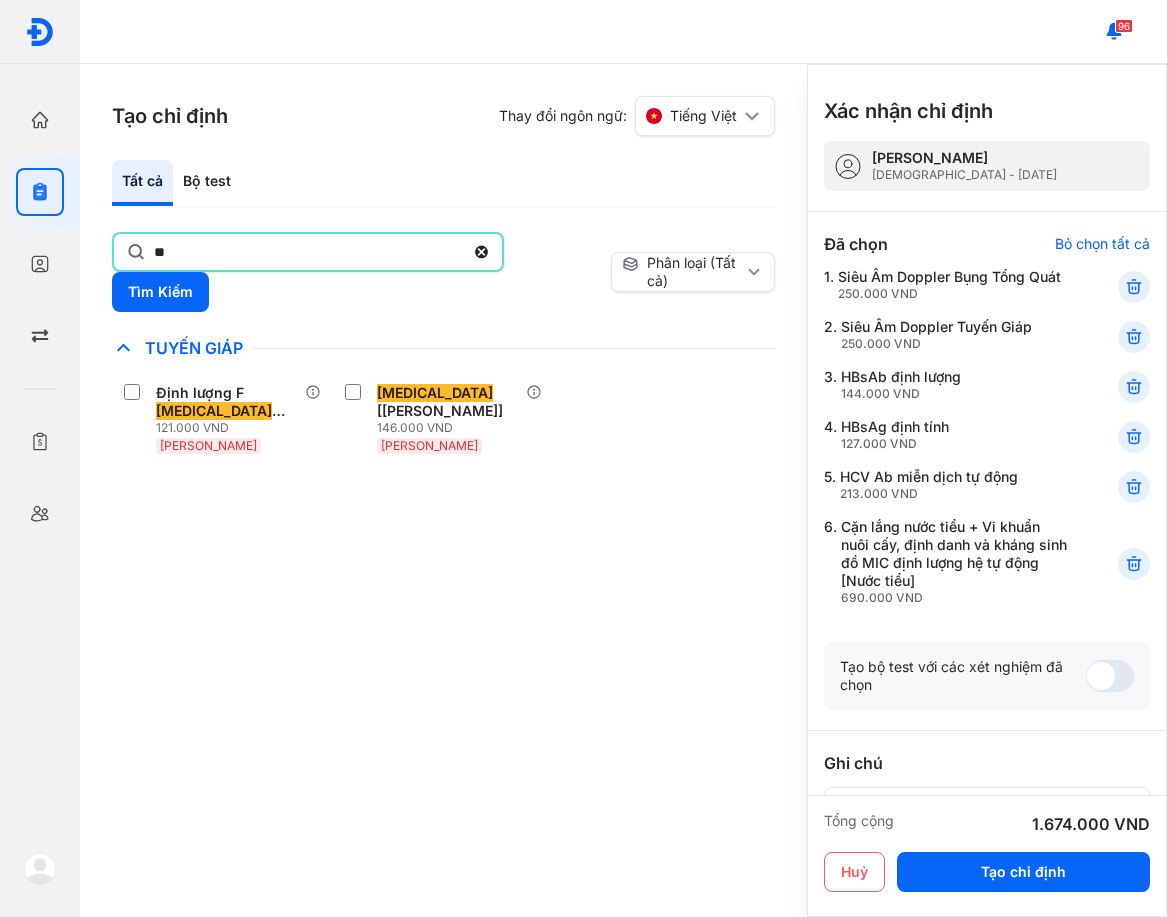 scroll, scrollTop: 0, scrollLeft: 0, axis: both 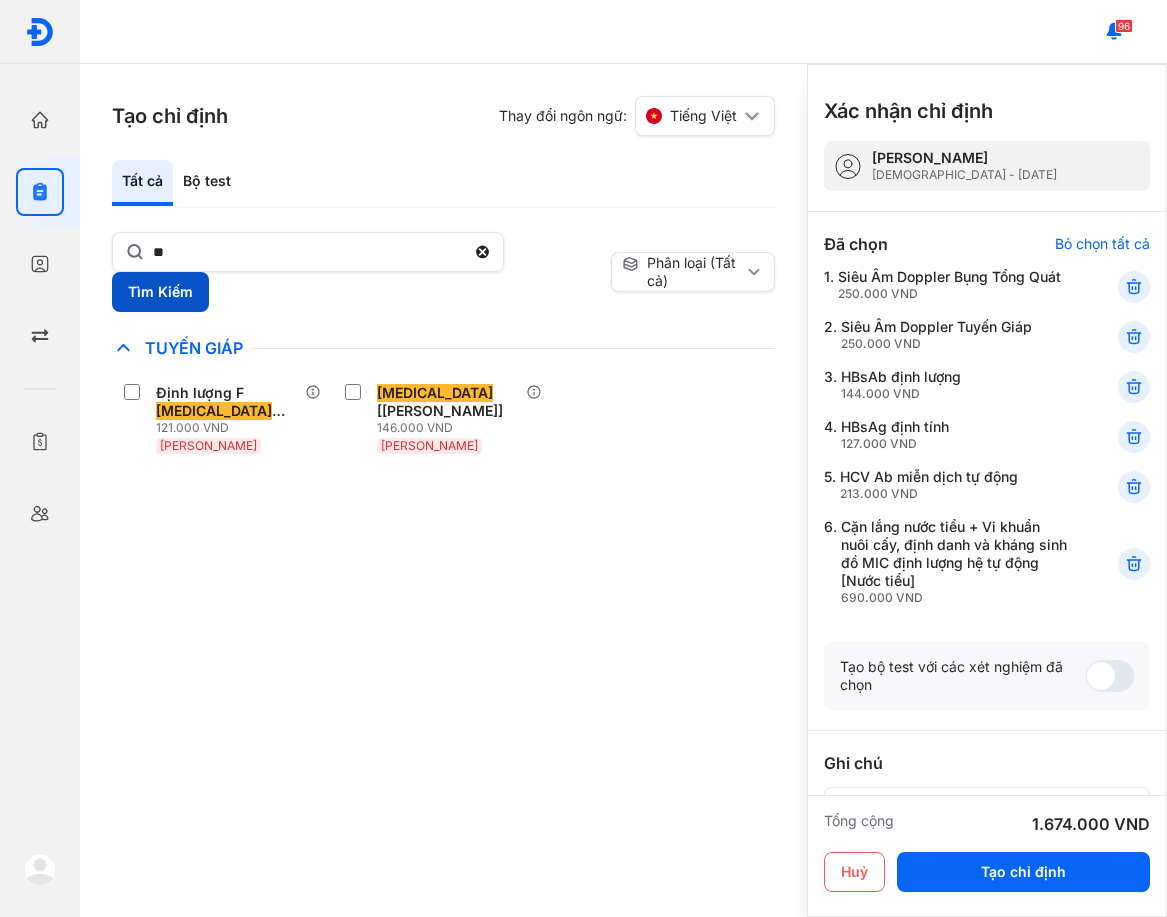 click on "Tìm Kiếm" at bounding box center [160, 292] 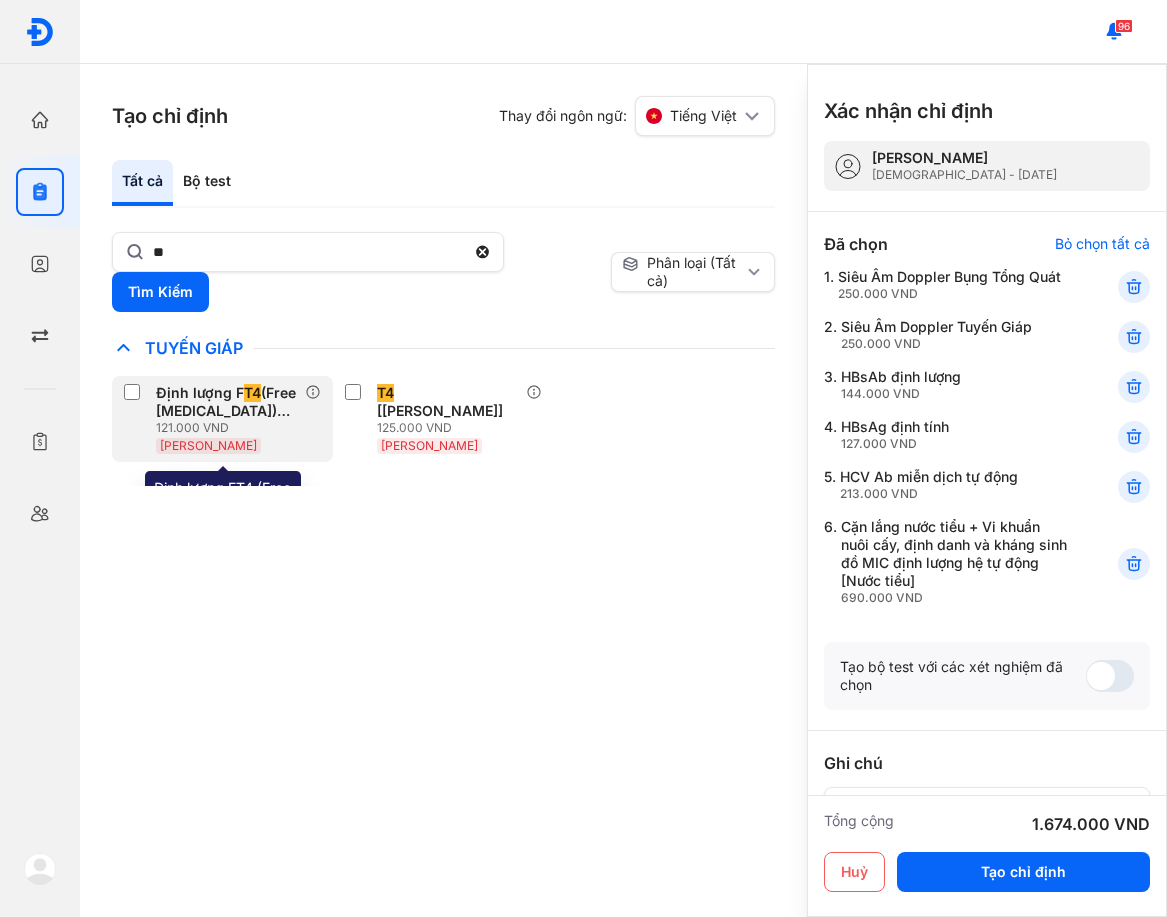 click on "Định lượng F T4  (Free Thyroxine) [Huyết Thanh]*" at bounding box center (226, 402) 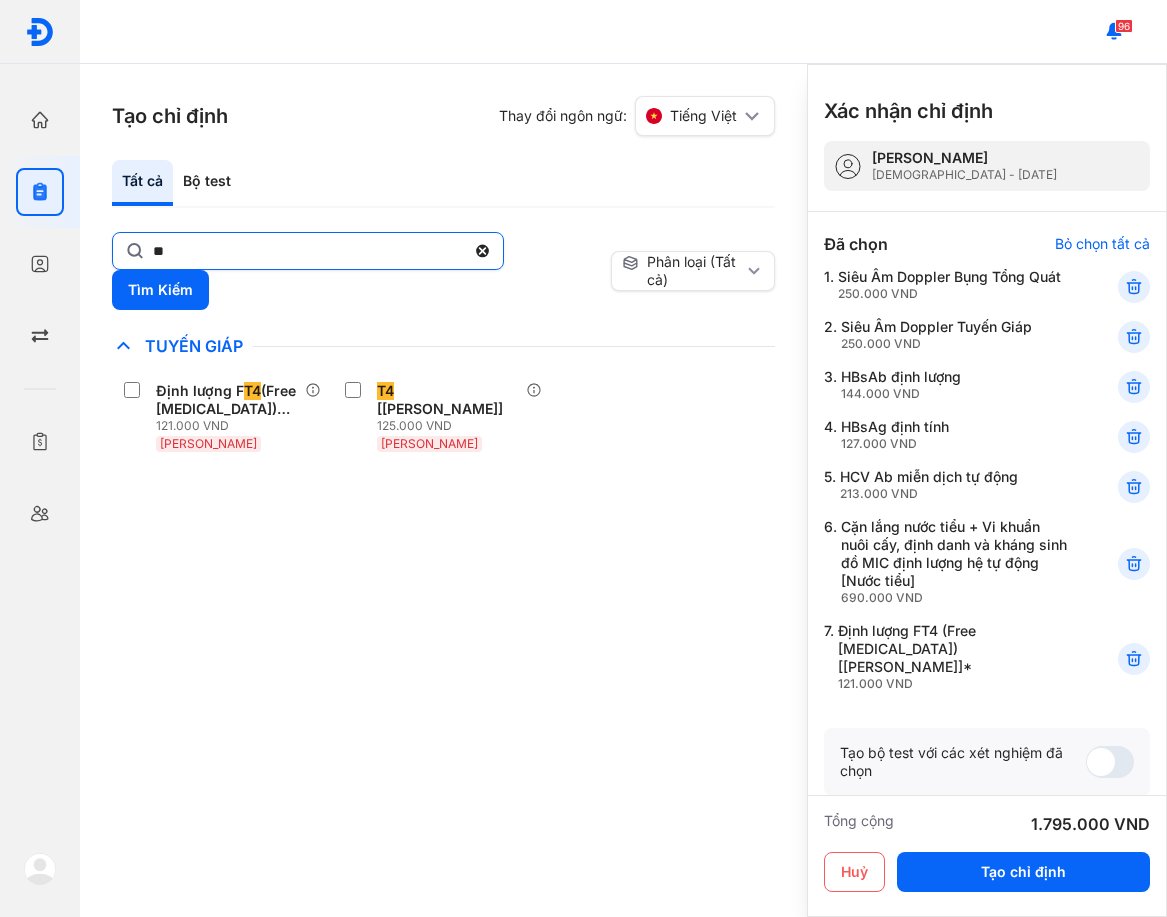 click on "**" 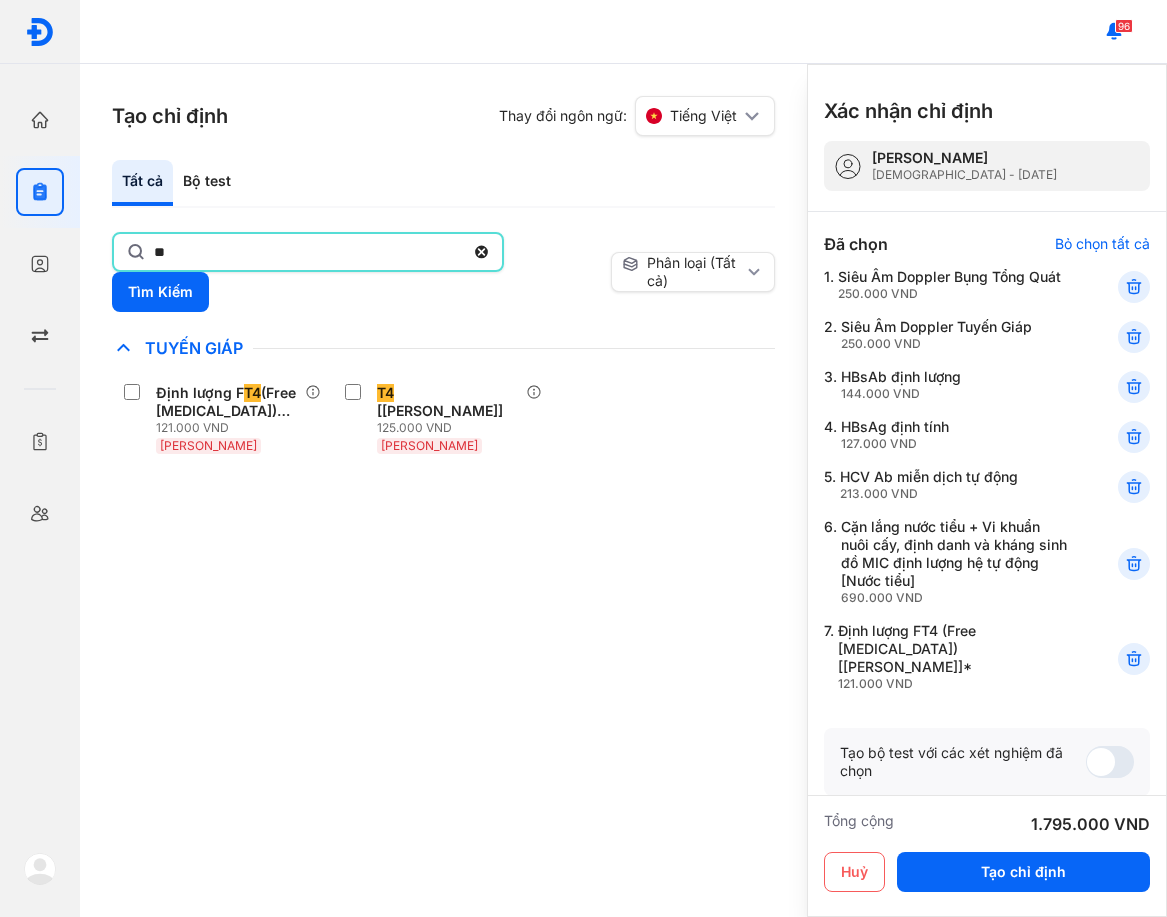 type on "**" 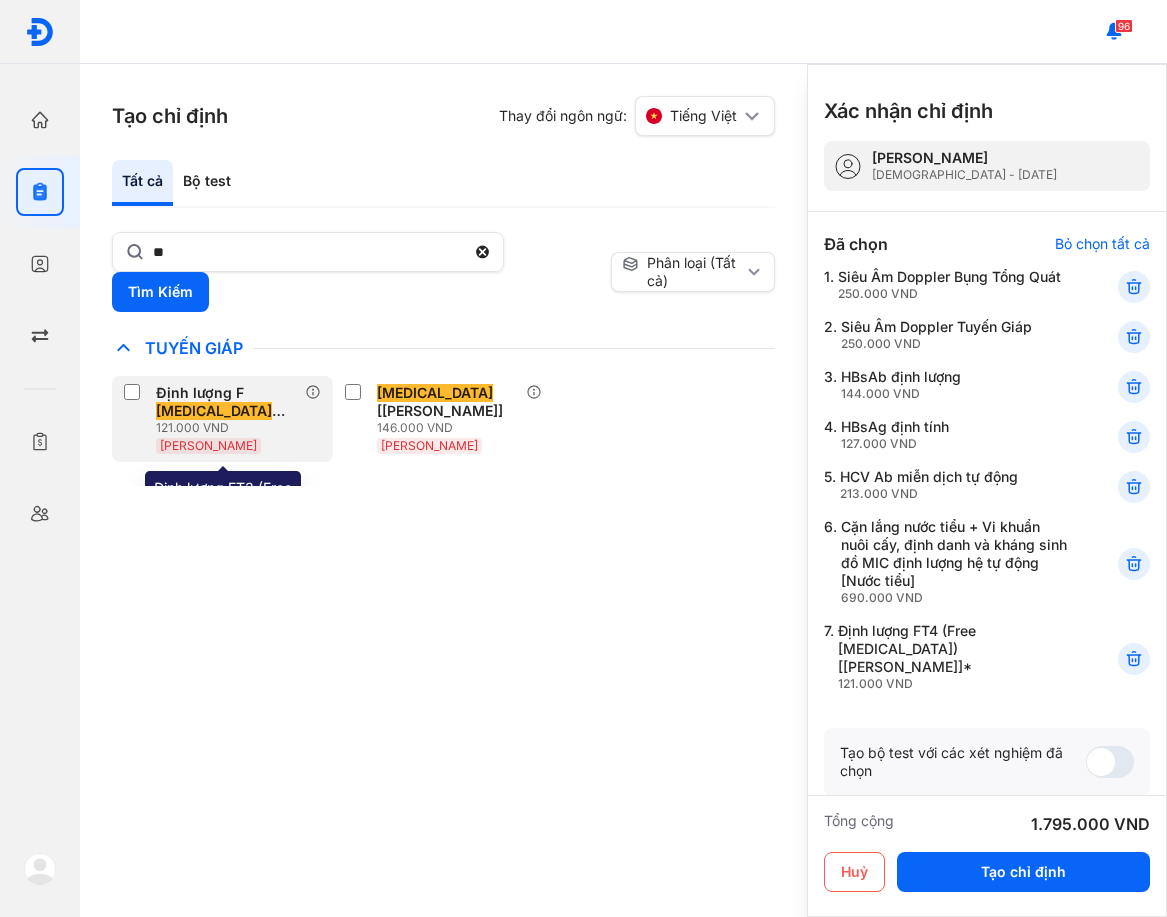 click on "Định lượng F T3  (Free Triiodothyronine) [Huyết Thanh]*" at bounding box center (226, 402) 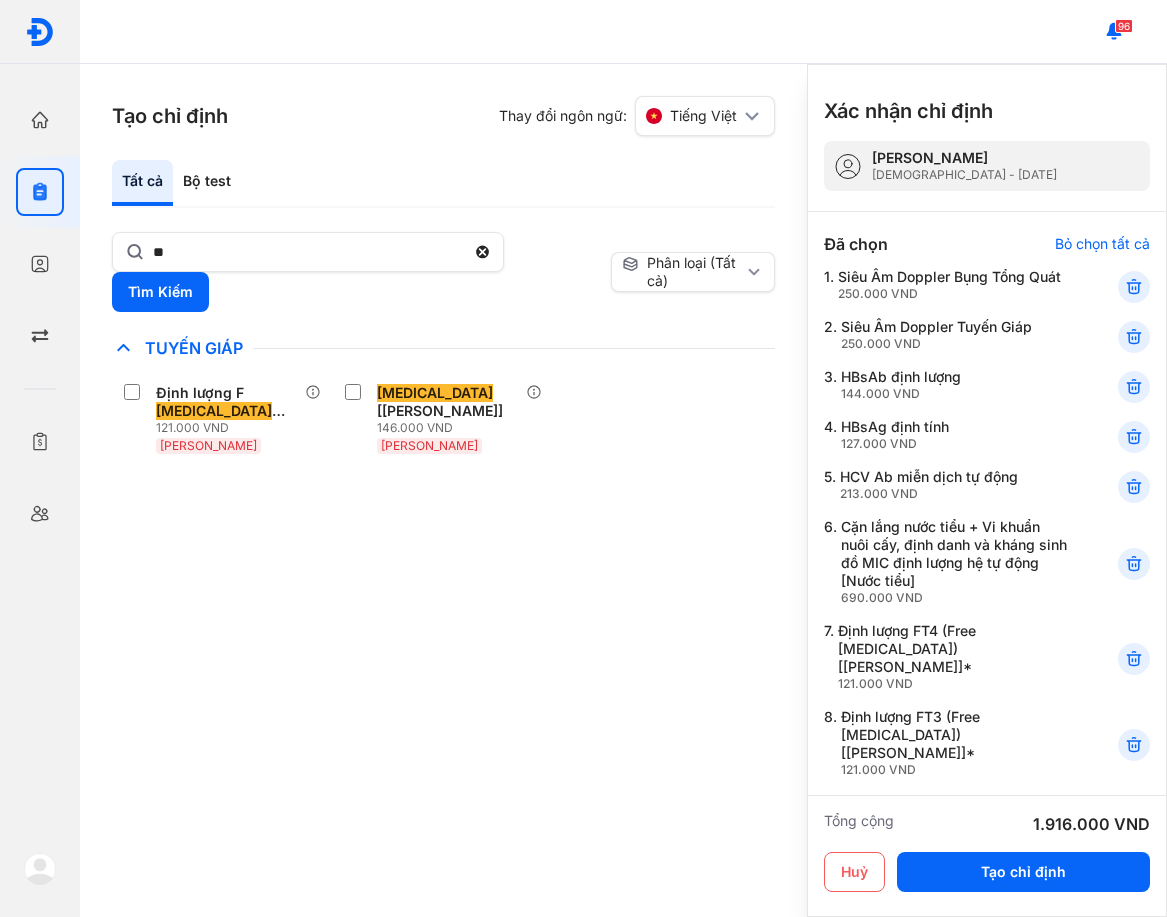 drag, startPoint x: 279, startPoint y: 587, endPoint x: 289, endPoint y: 591, distance: 10.770329 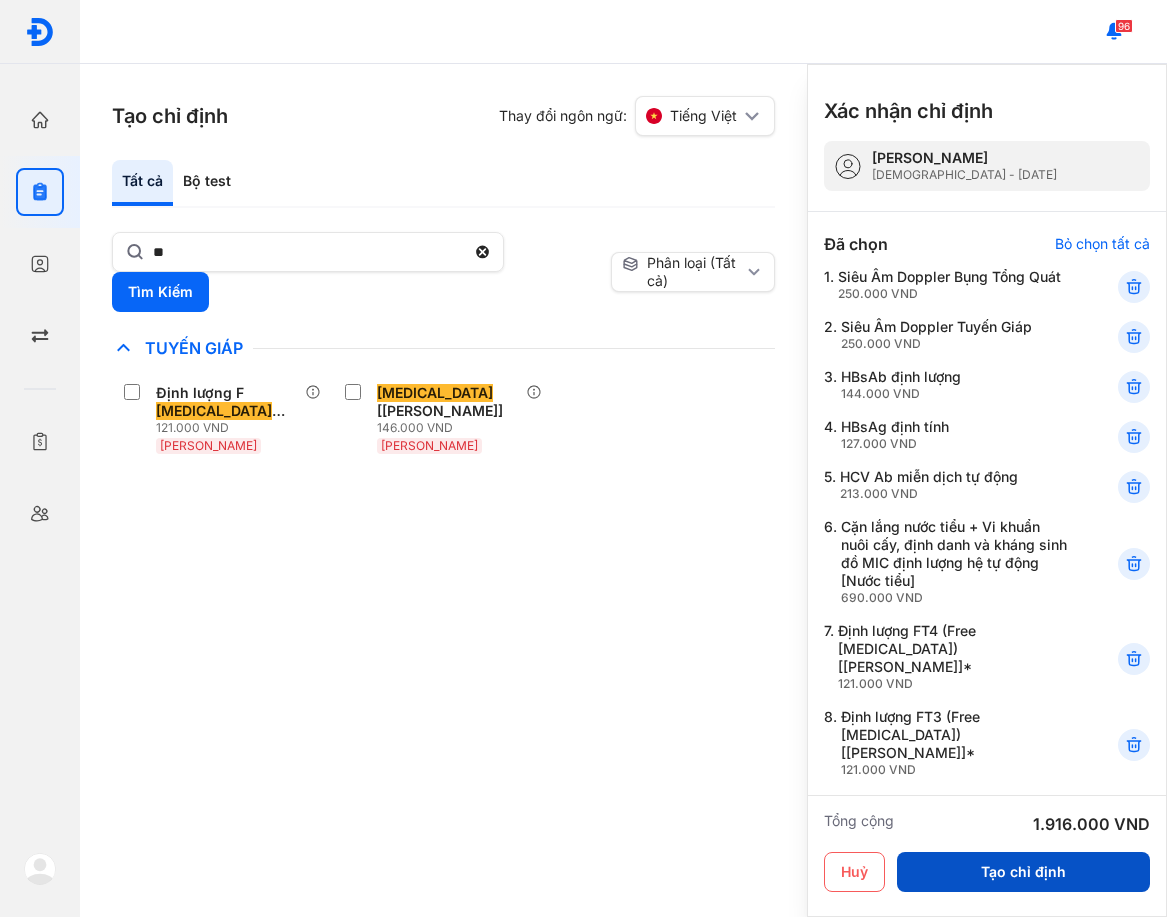 click on "Tạo chỉ định" at bounding box center (1023, 872) 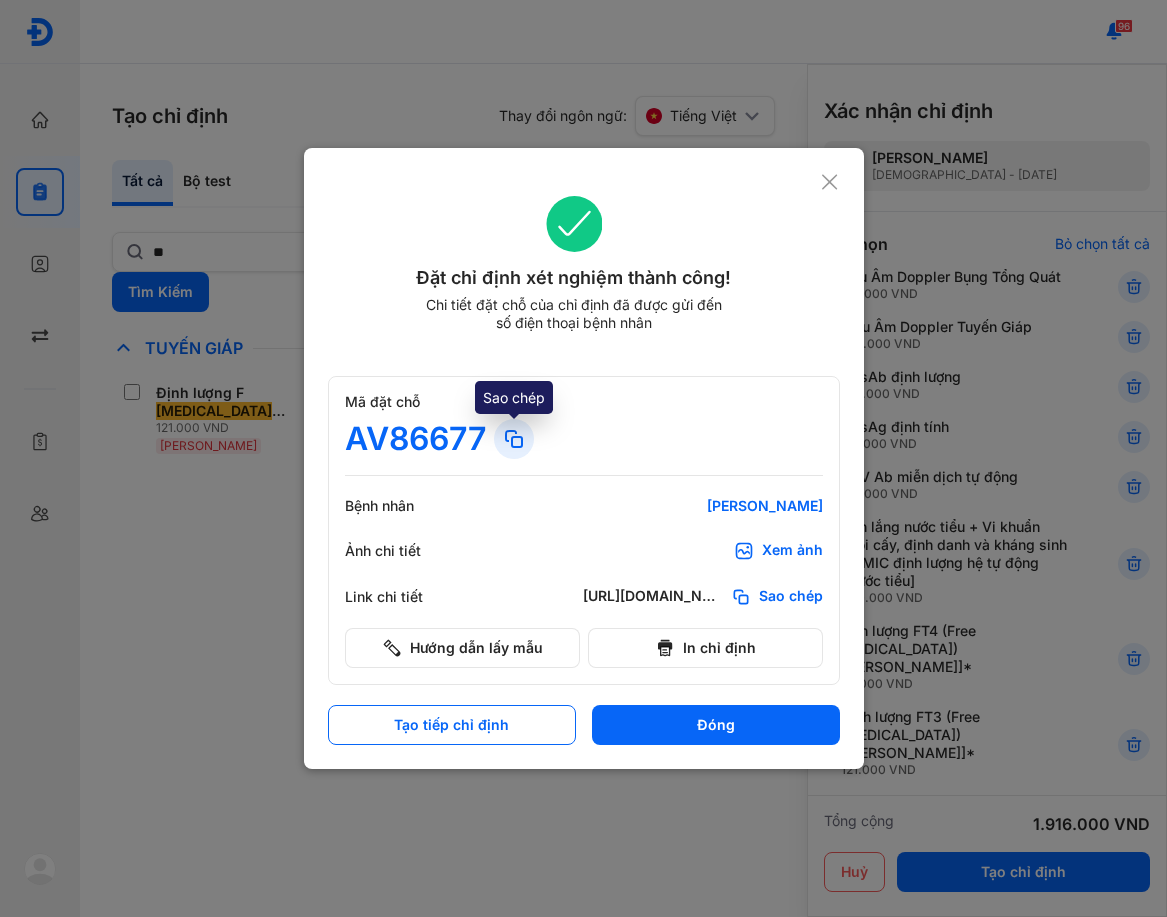 click 